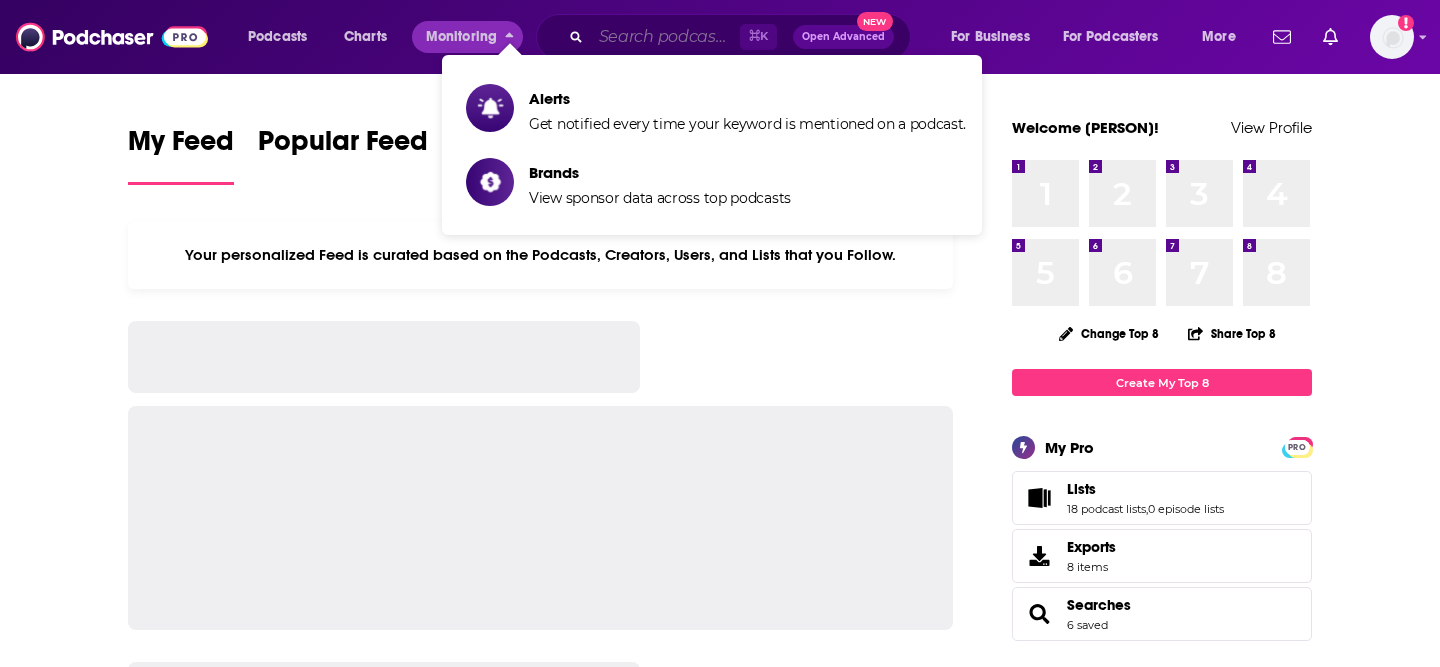 click at bounding box center [665, 37] 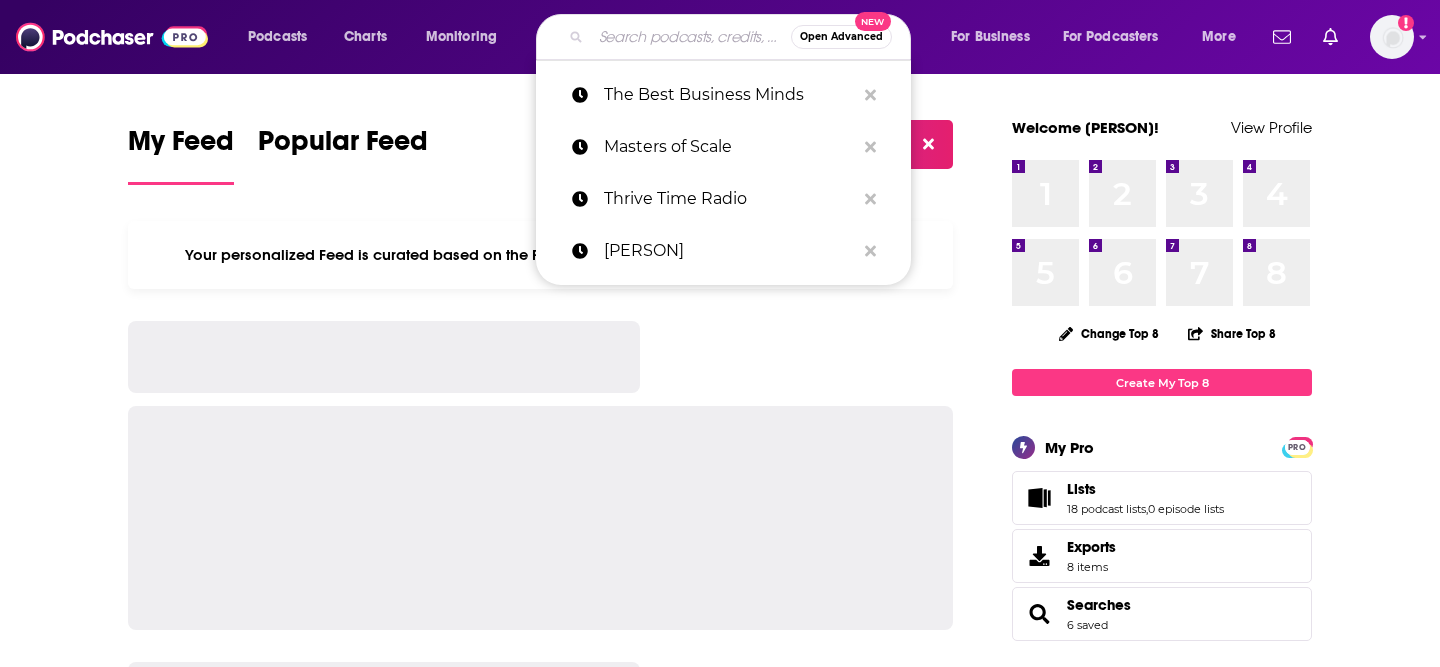 scroll, scrollTop: 0, scrollLeft: 0, axis: both 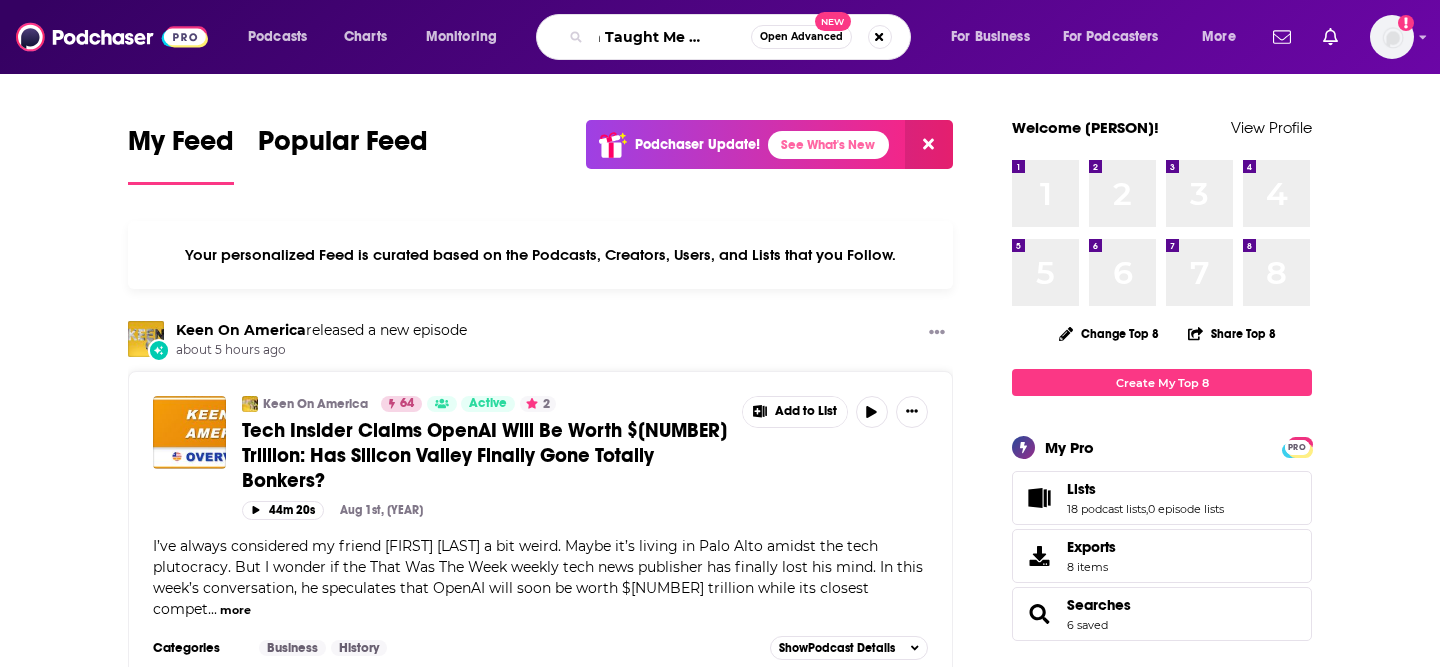 type on "Erika Taught Me Podcast" 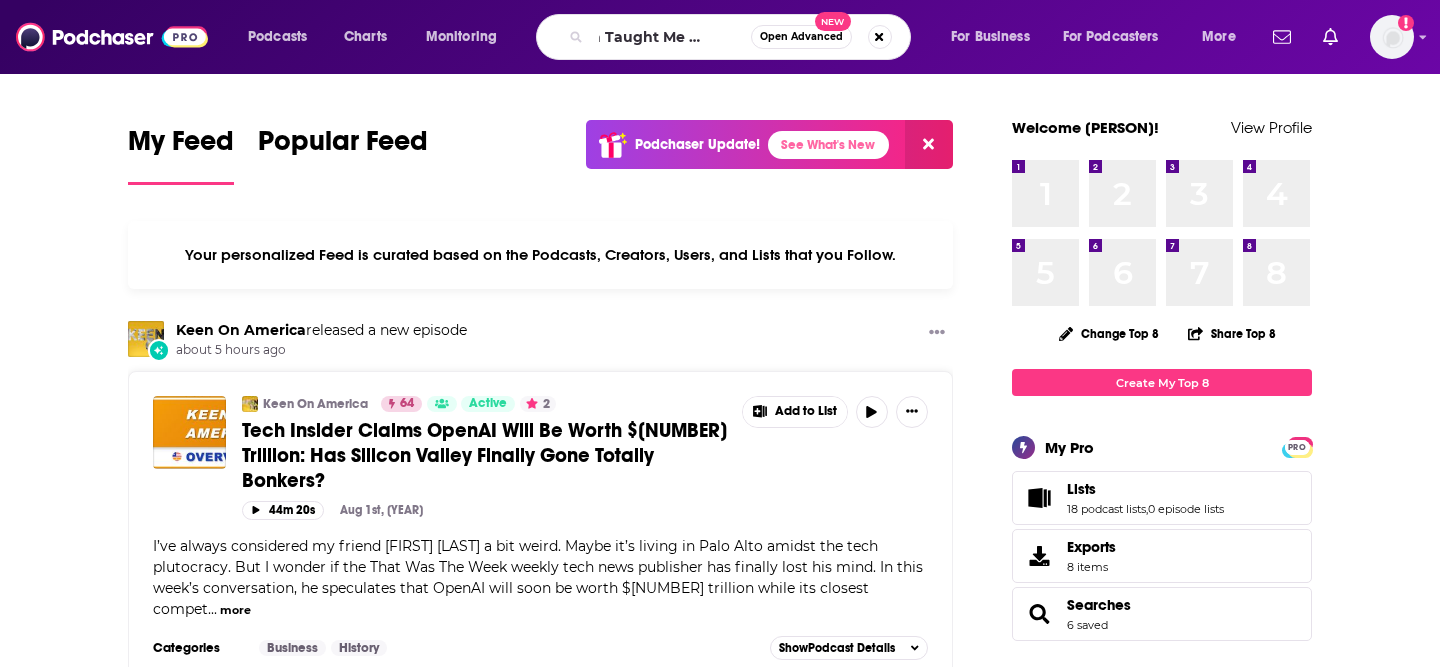 scroll, scrollTop: 0, scrollLeft: 0, axis: both 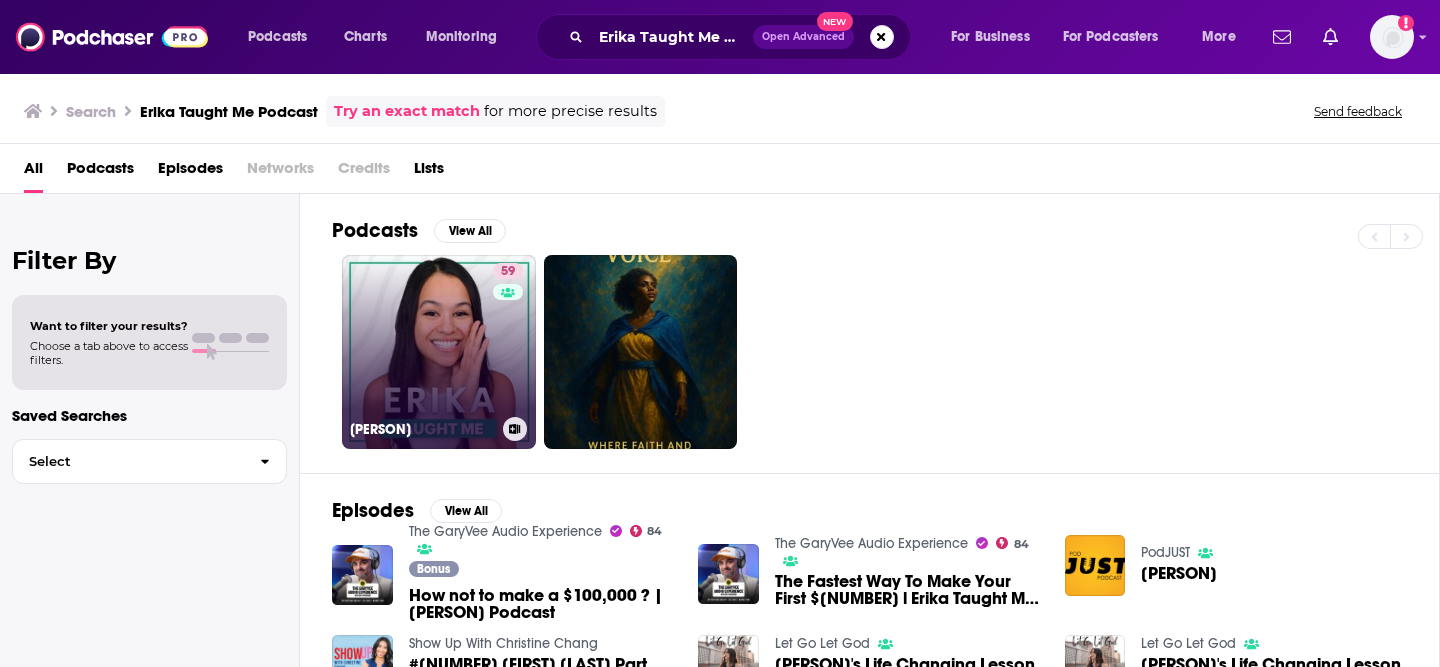 click on "[NUMBER] [FIRST] [LAST] Me" at bounding box center (439, 352) 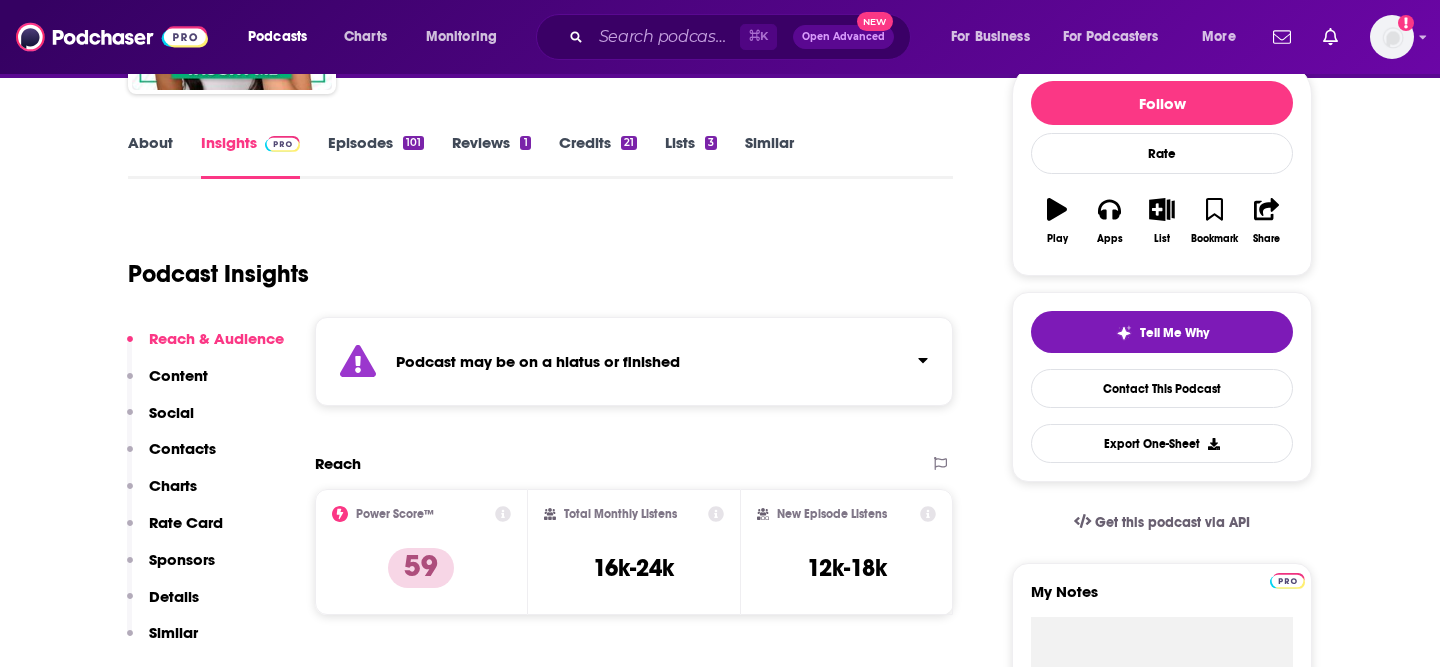 scroll, scrollTop: 0, scrollLeft: 0, axis: both 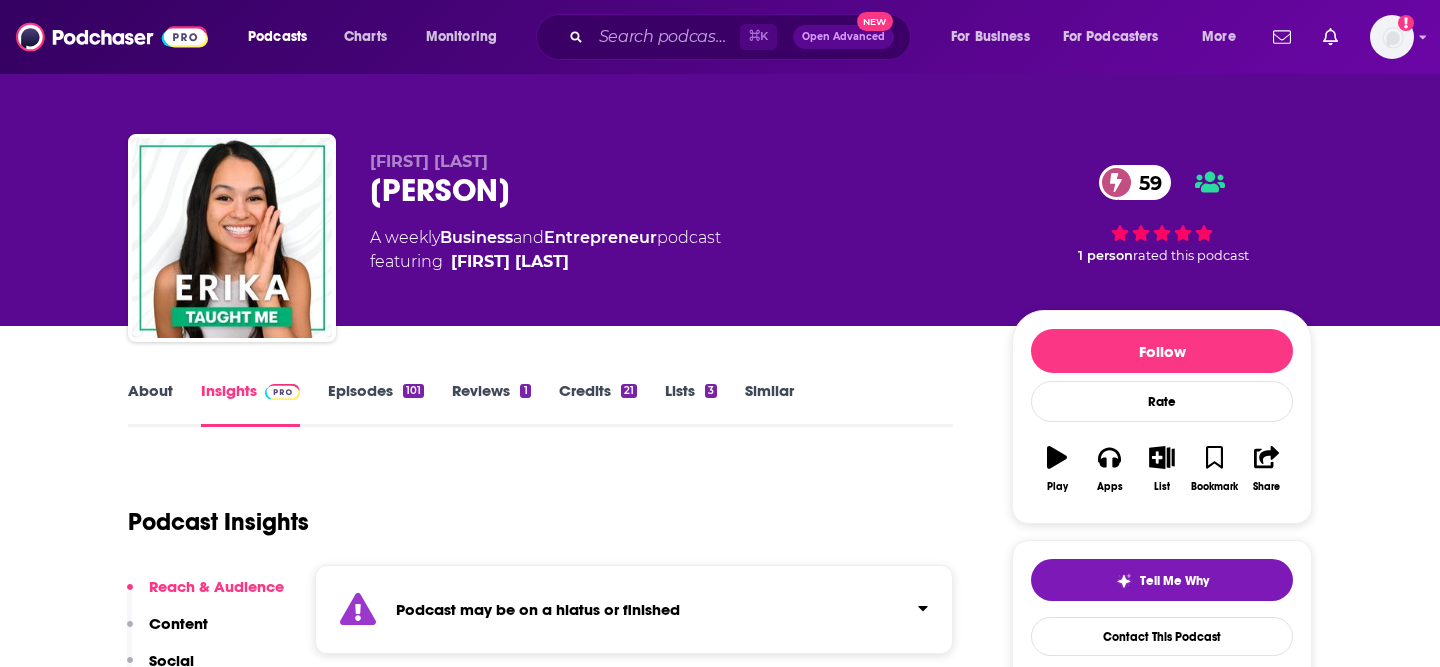click on "About" at bounding box center (150, 404) 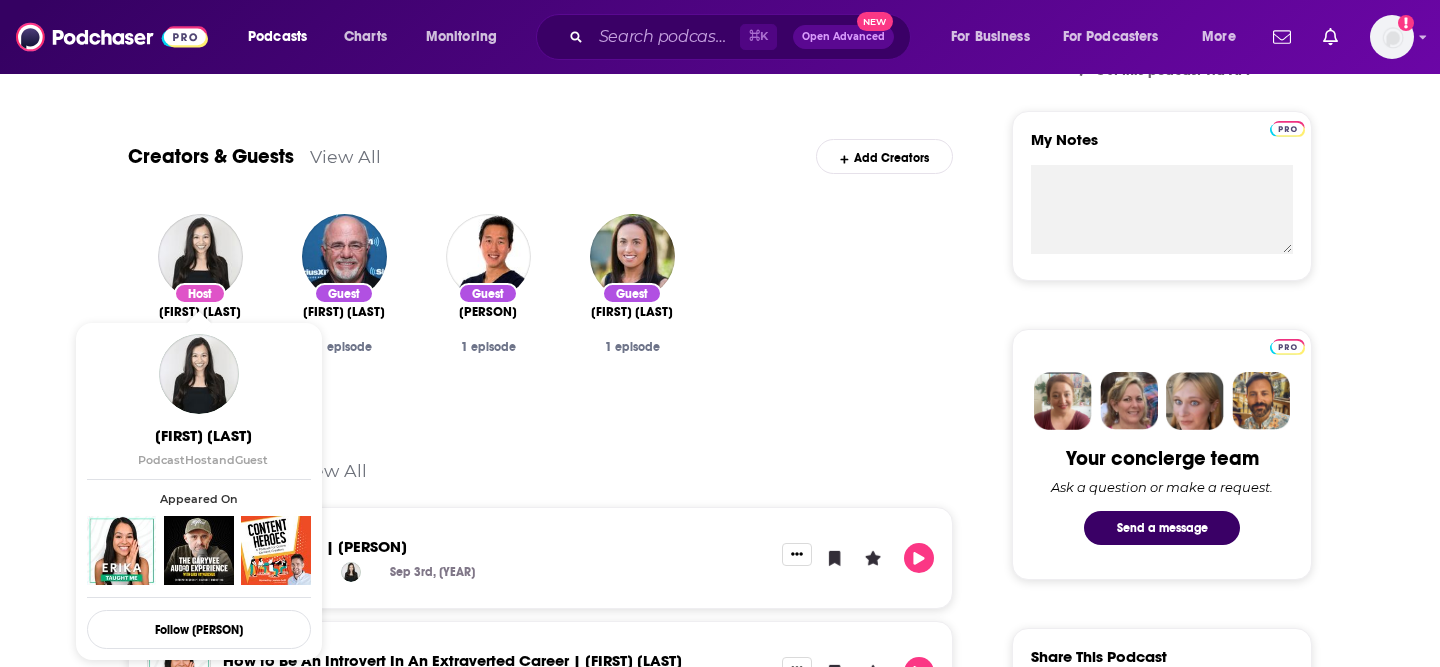 scroll, scrollTop: 977, scrollLeft: 0, axis: vertical 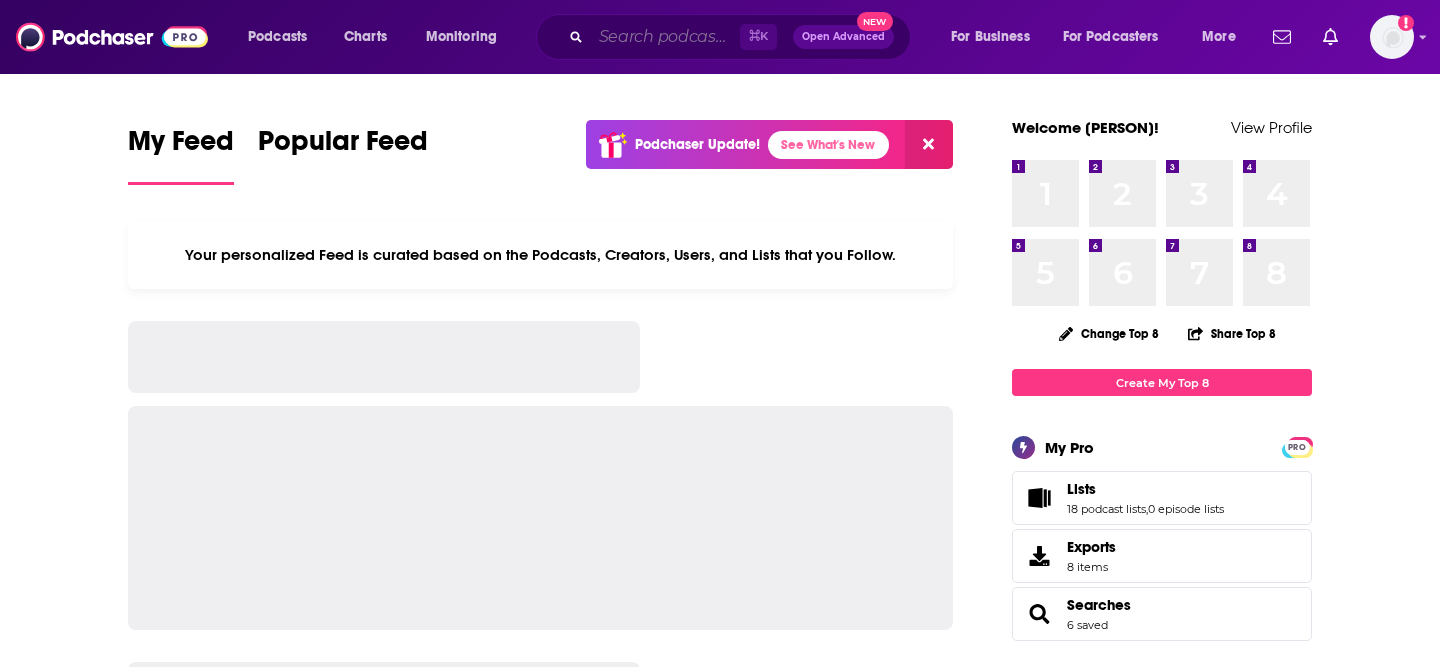 click at bounding box center [665, 37] 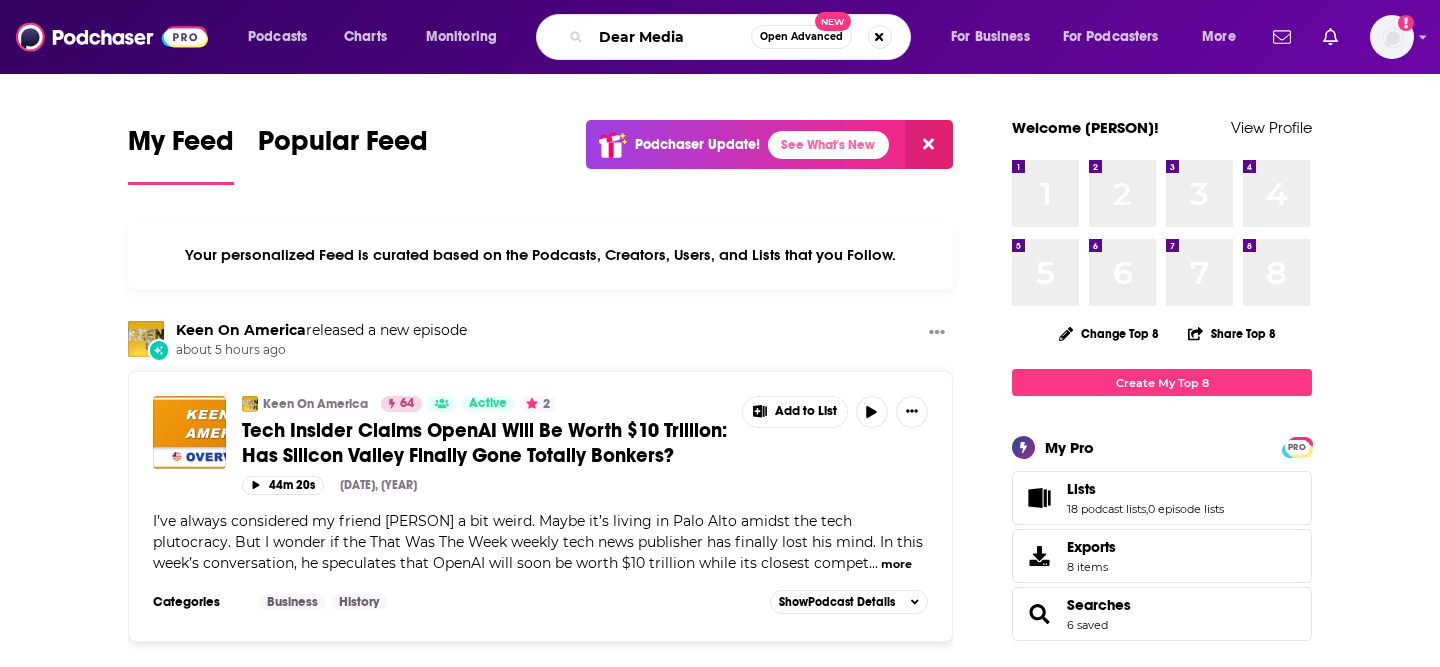 type on "Dear Media" 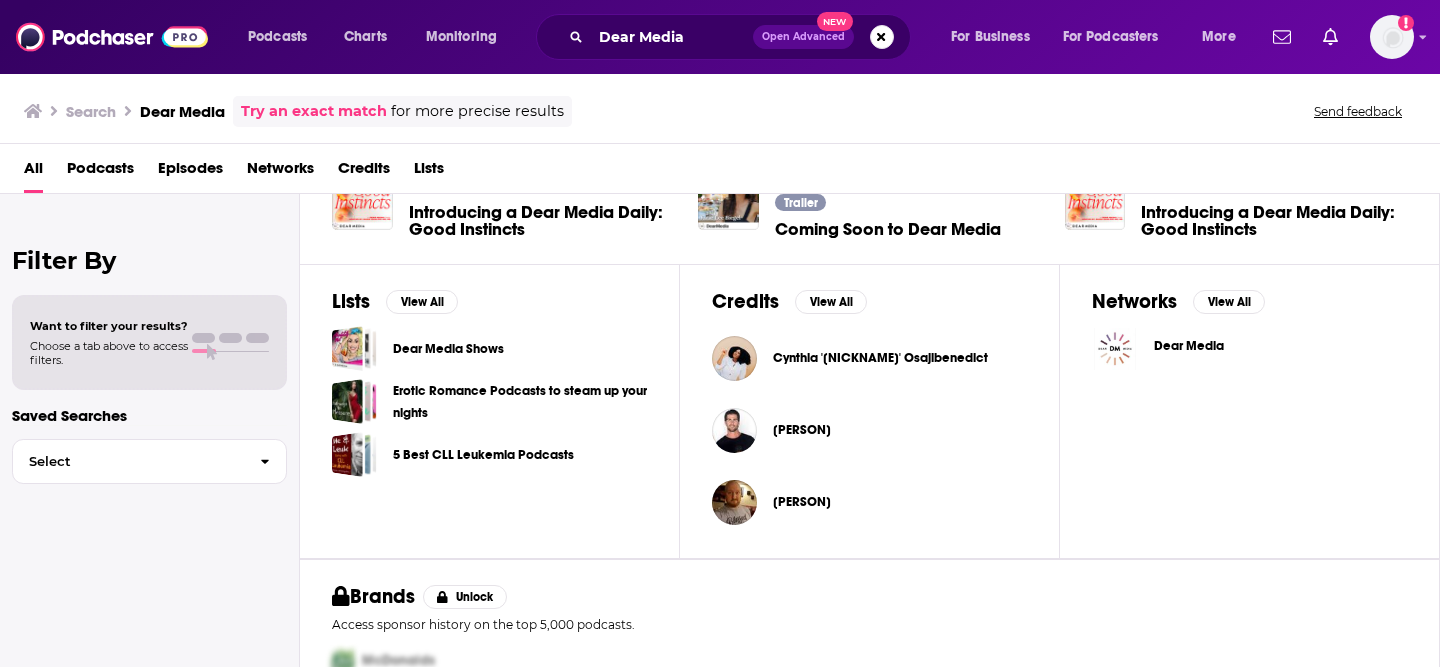 scroll, scrollTop: 595, scrollLeft: 0, axis: vertical 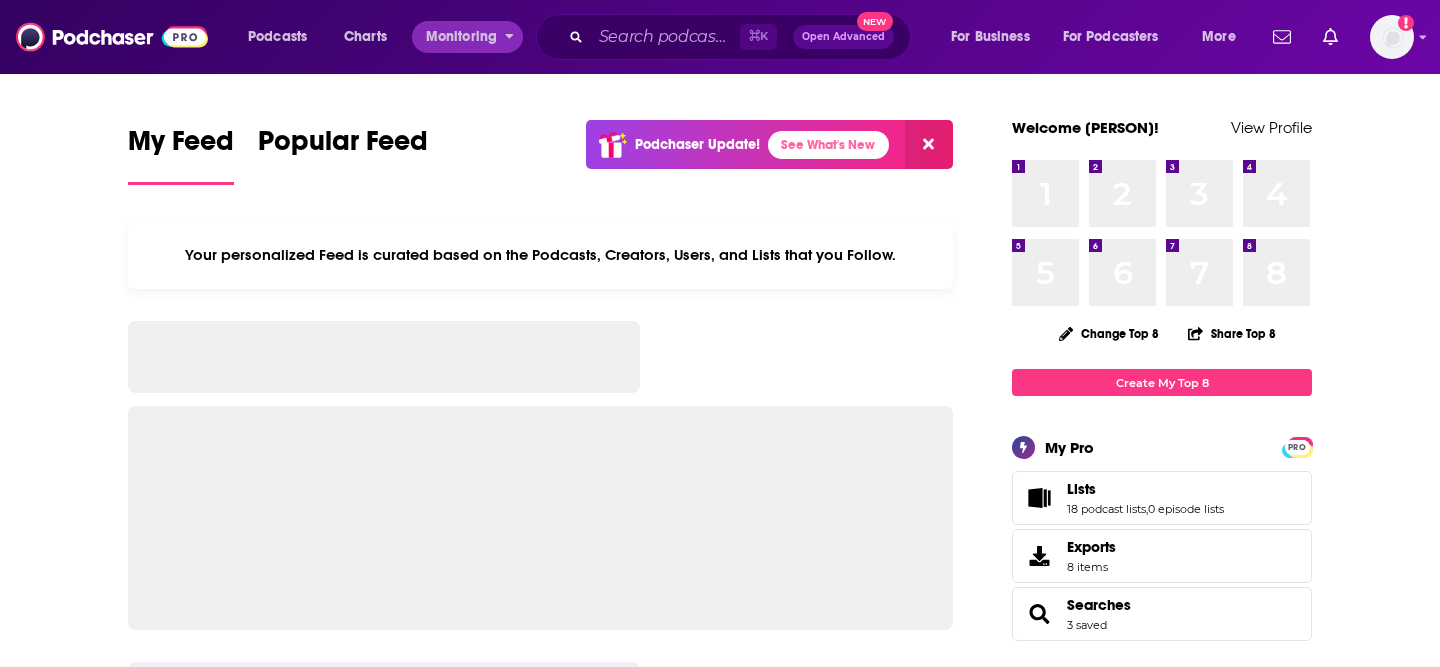 click on "Monitoring" at bounding box center [461, 37] 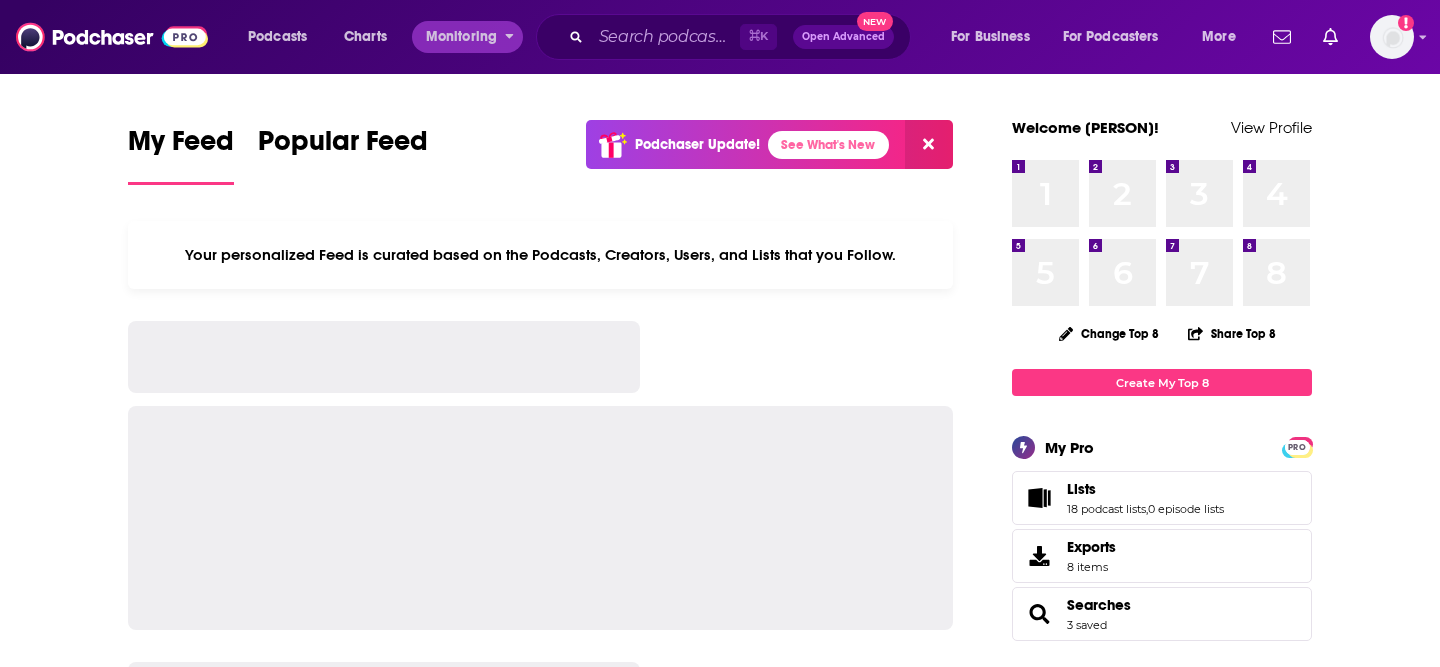 scroll, scrollTop: 0, scrollLeft: 0, axis: both 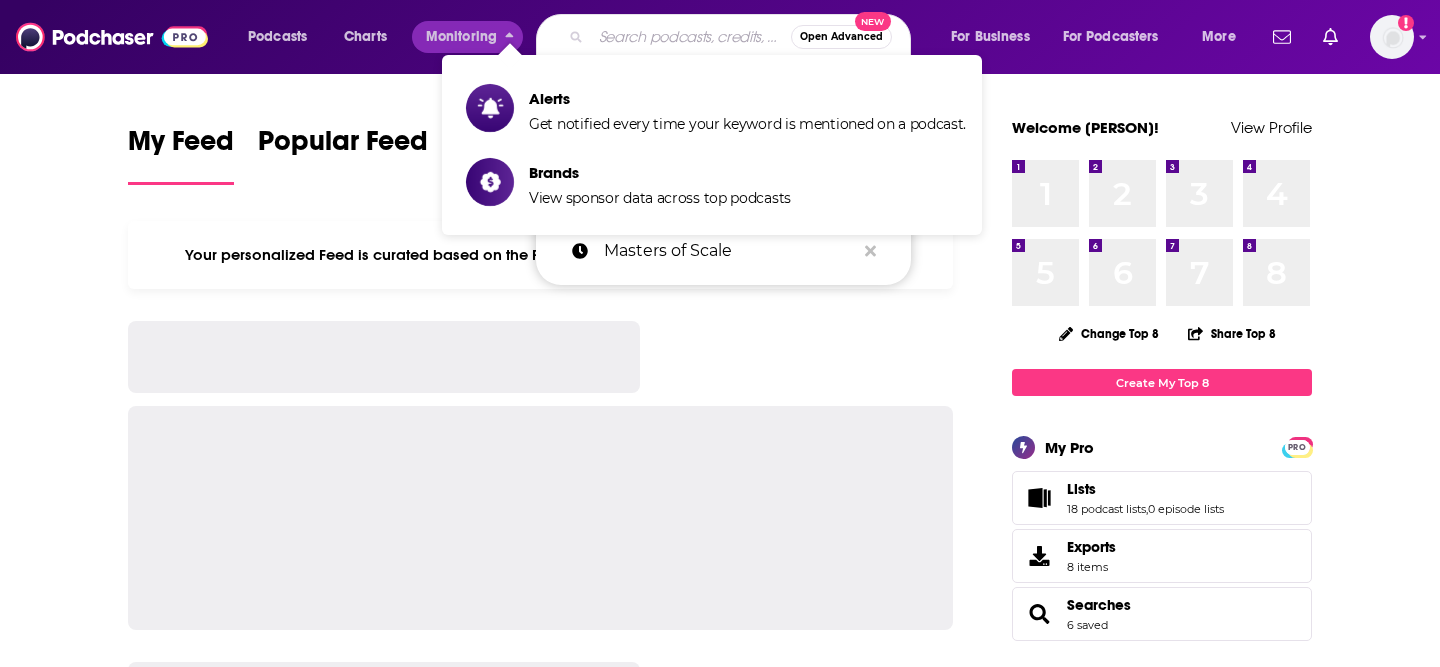 click at bounding box center (691, 37) 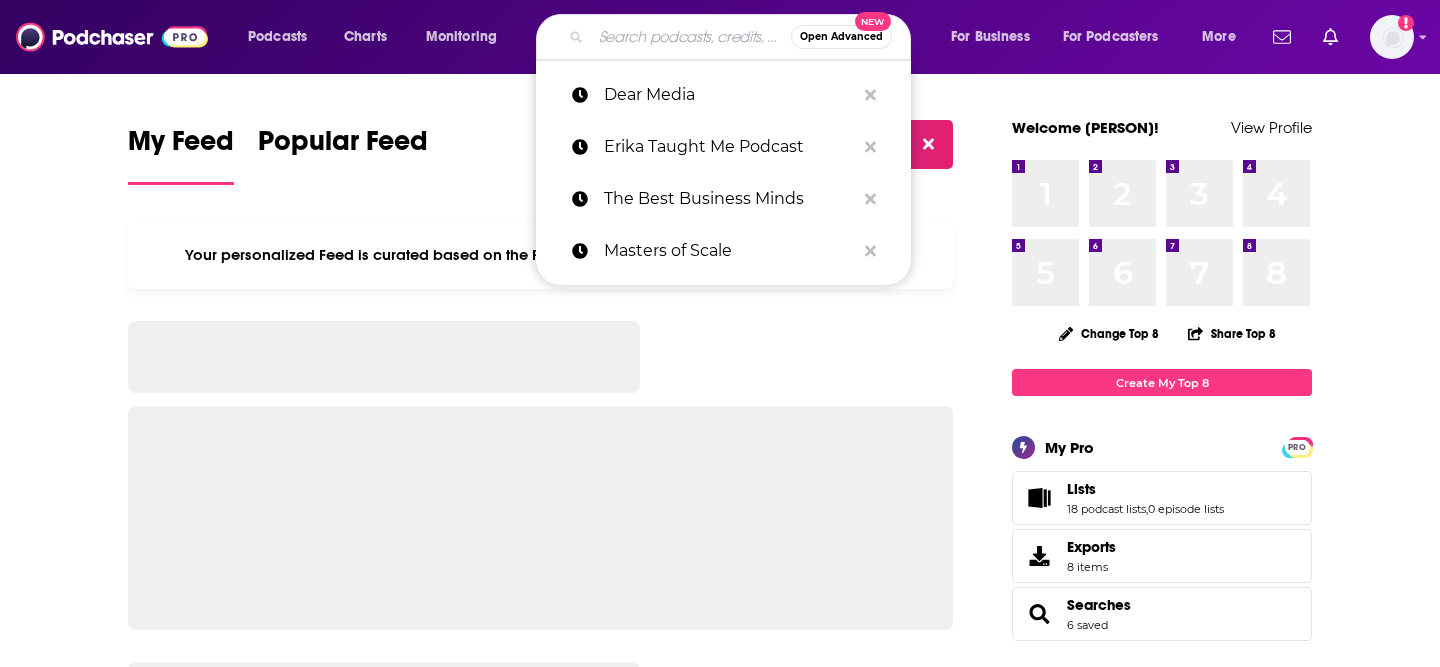 paste on "Let’s Not Talk About the Husband" 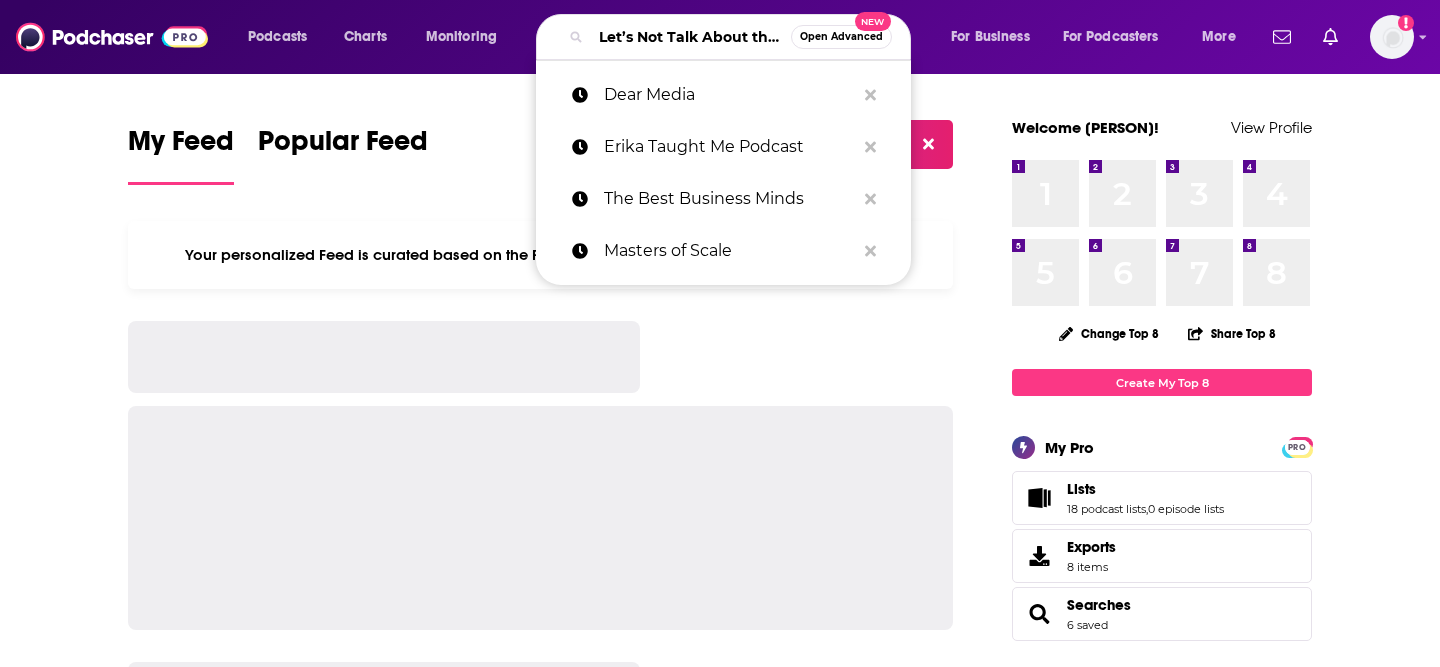 scroll, scrollTop: 0, scrollLeft: 105, axis: horizontal 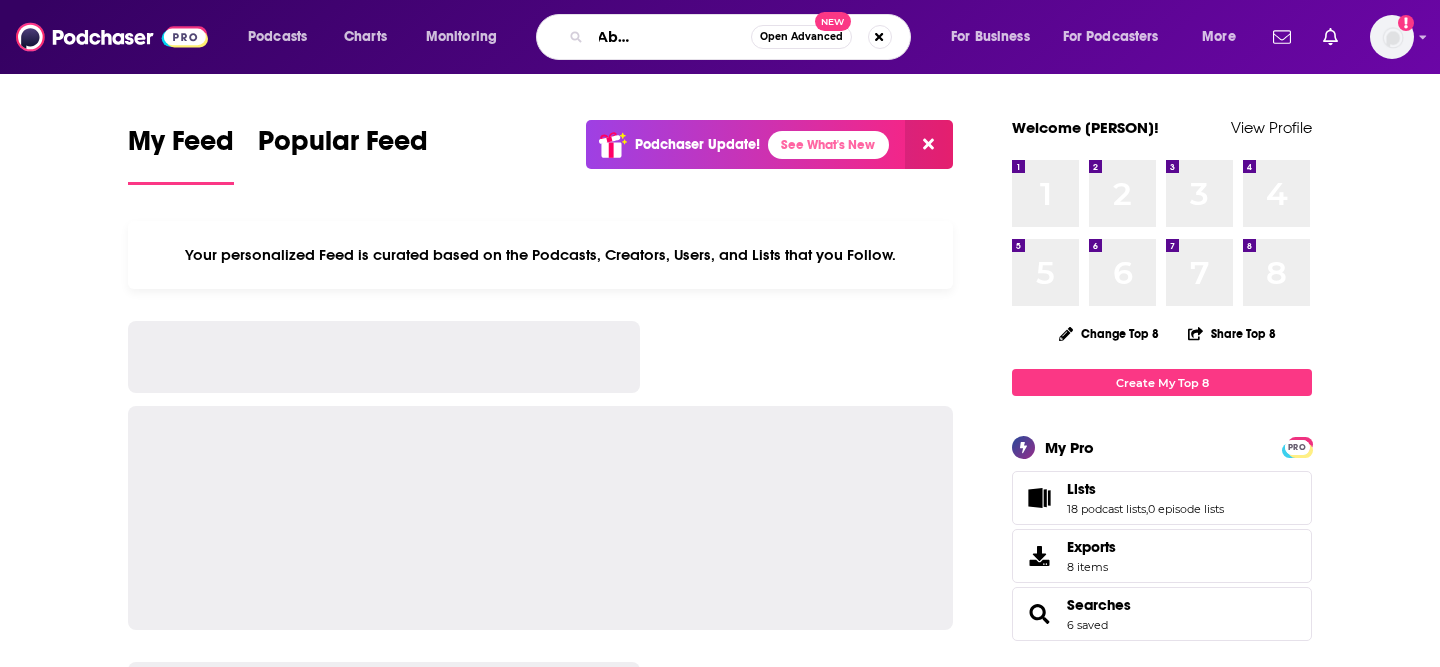 type on "Let’s Not Talk About the Husband" 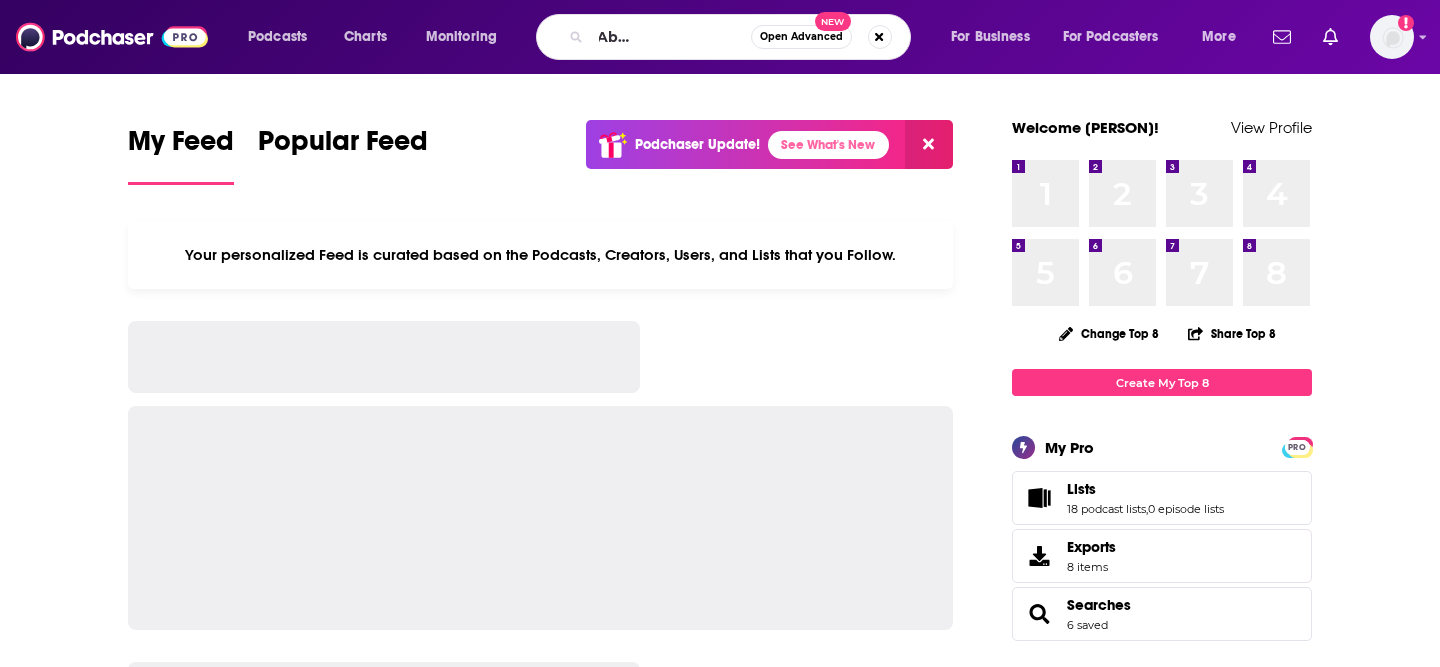 scroll, scrollTop: 0, scrollLeft: 0, axis: both 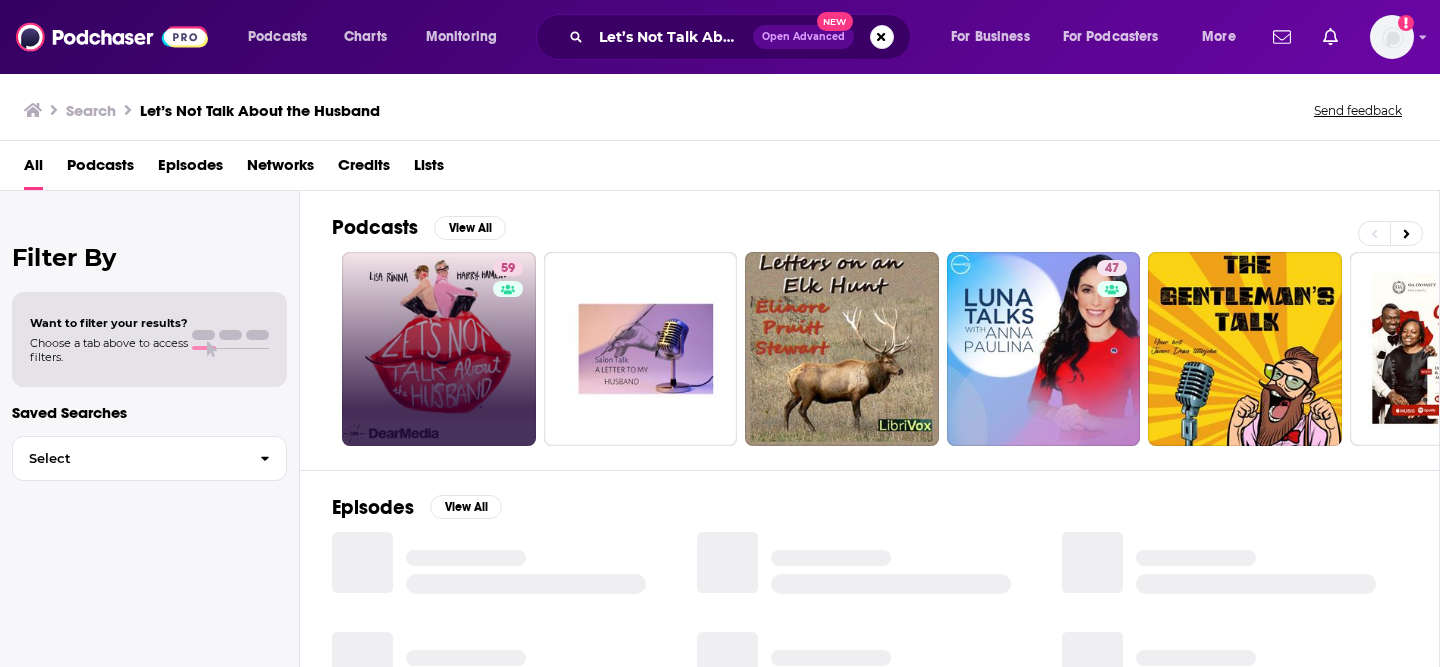 click on "59" at bounding box center [439, 349] 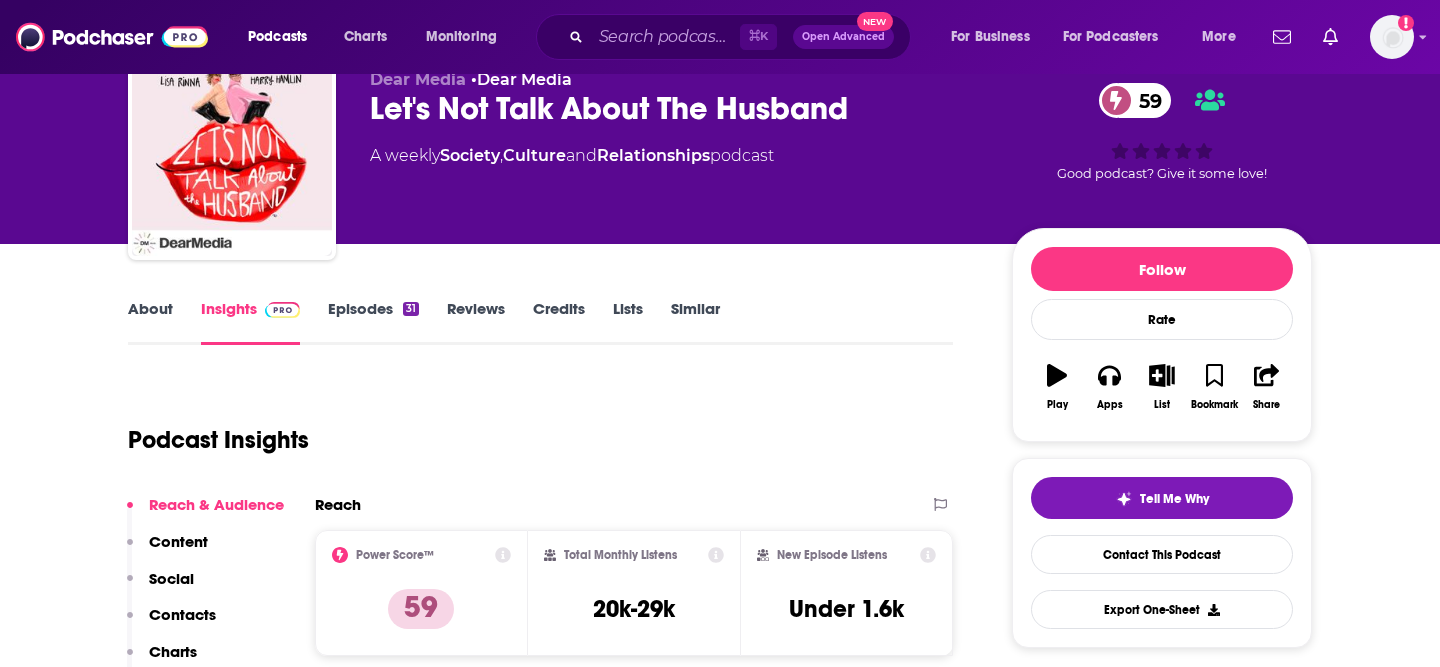 scroll, scrollTop: 0, scrollLeft: 0, axis: both 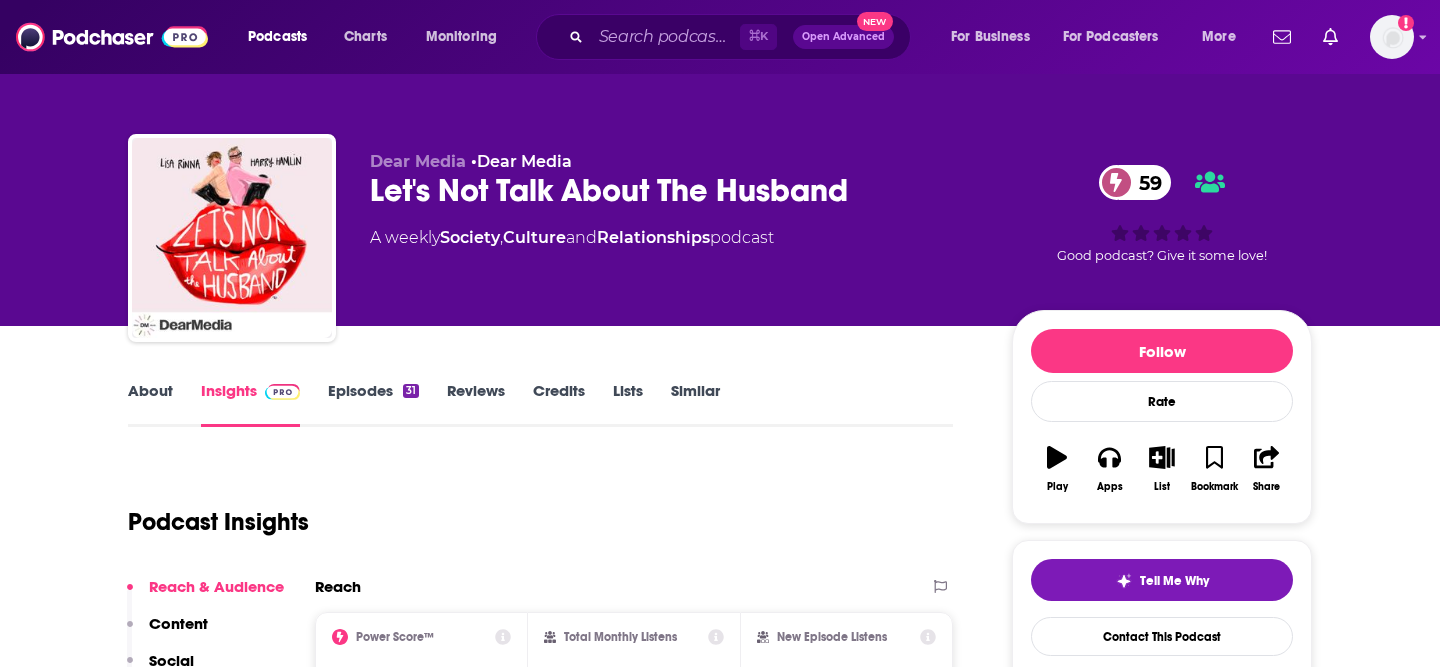 click on "About" at bounding box center (150, 404) 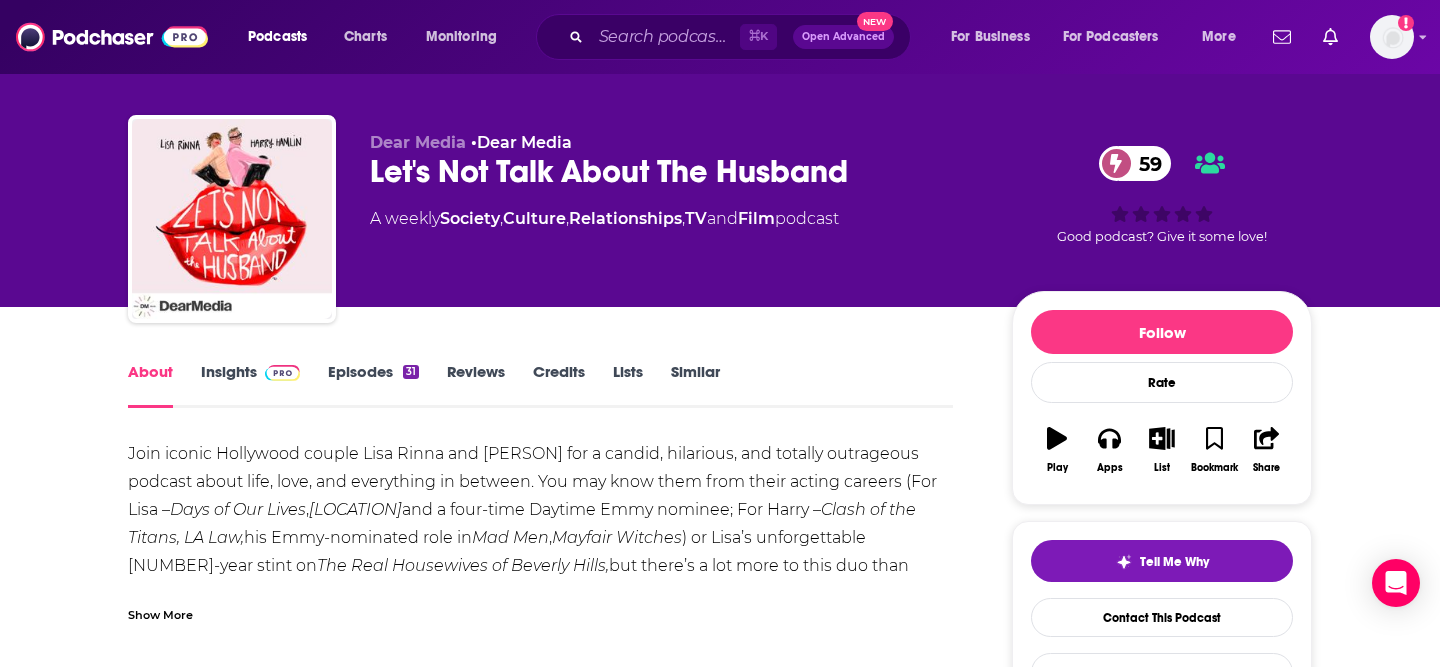 scroll, scrollTop: 24, scrollLeft: 0, axis: vertical 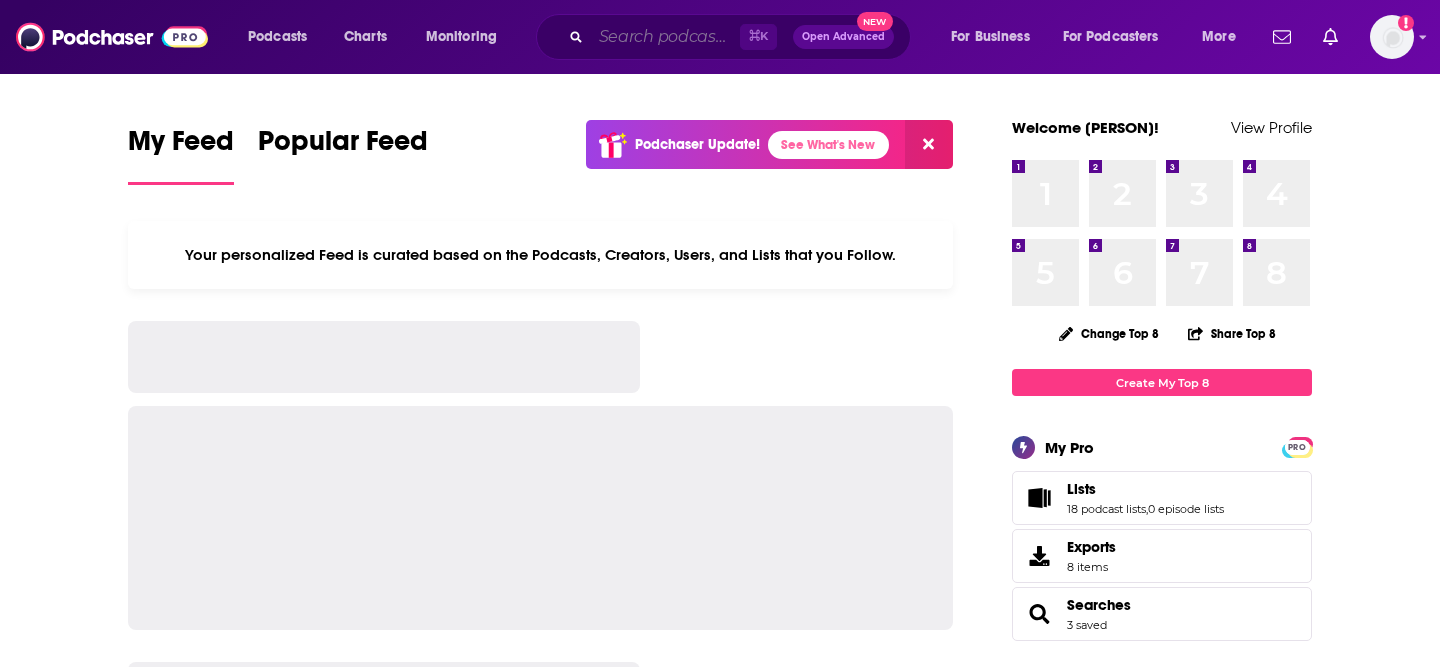 click at bounding box center (665, 37) 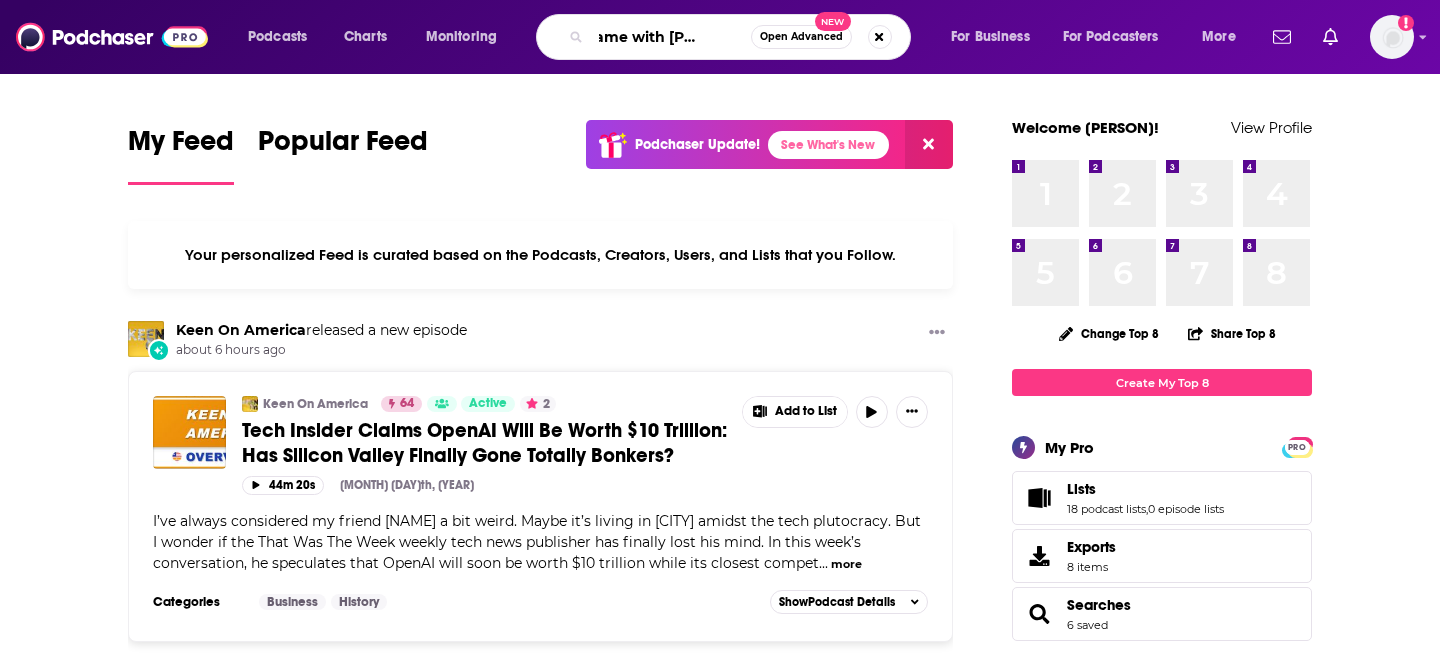 scroll, scrollTop: 0, scrollLeft: 47, axis: horizontal 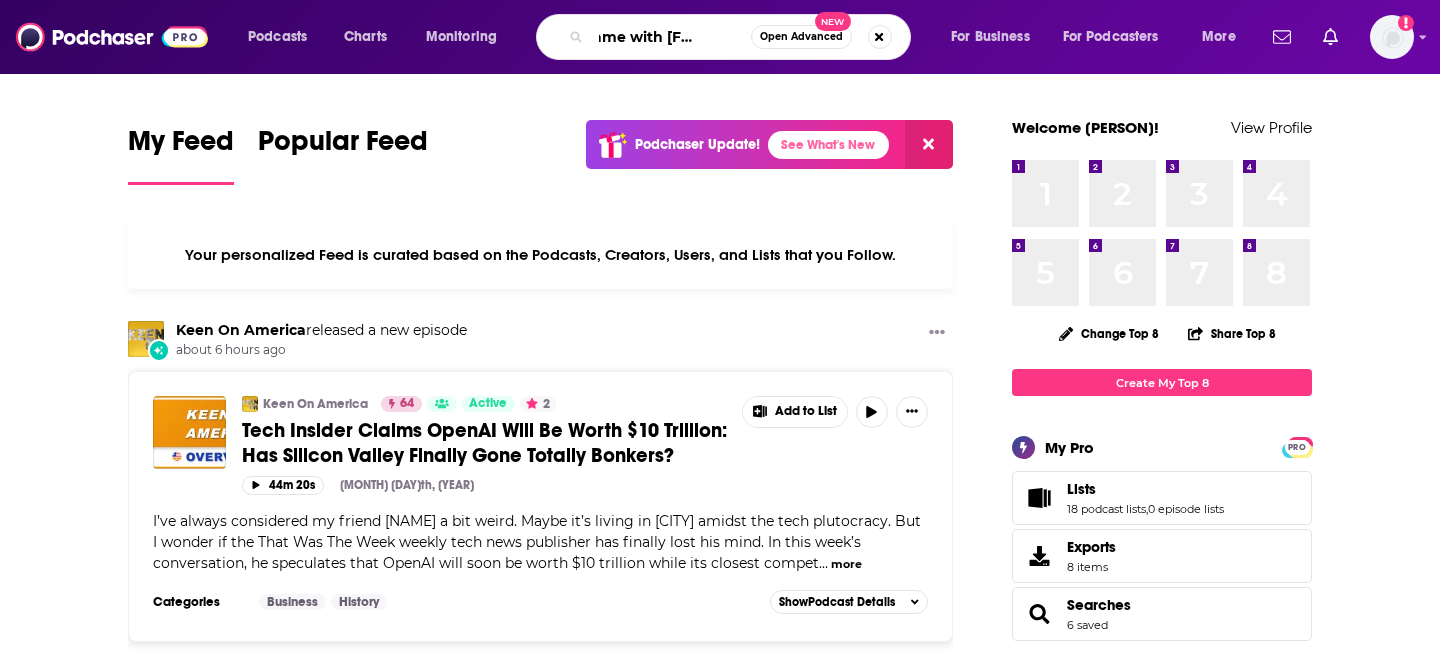 type on "Pregame with Kayla Nicole" 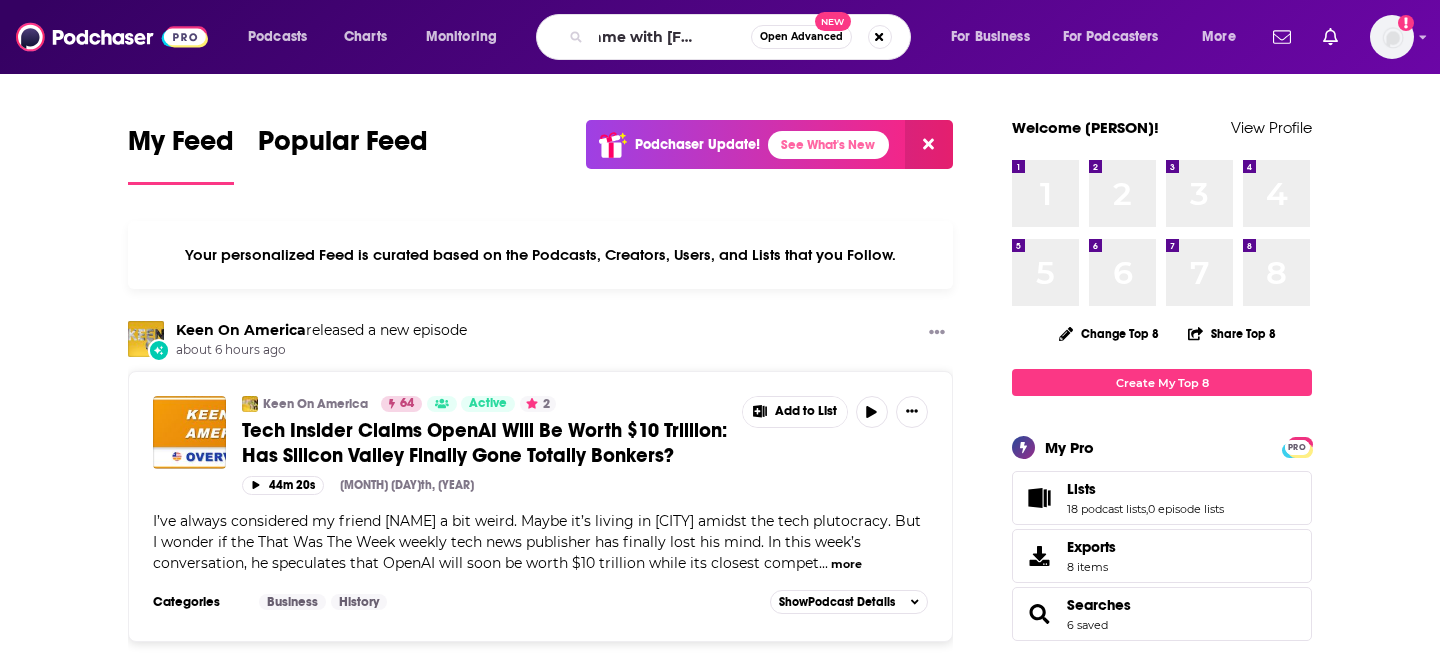 scroll, scrollTop: 0, scrollLeft: 0, axis: both 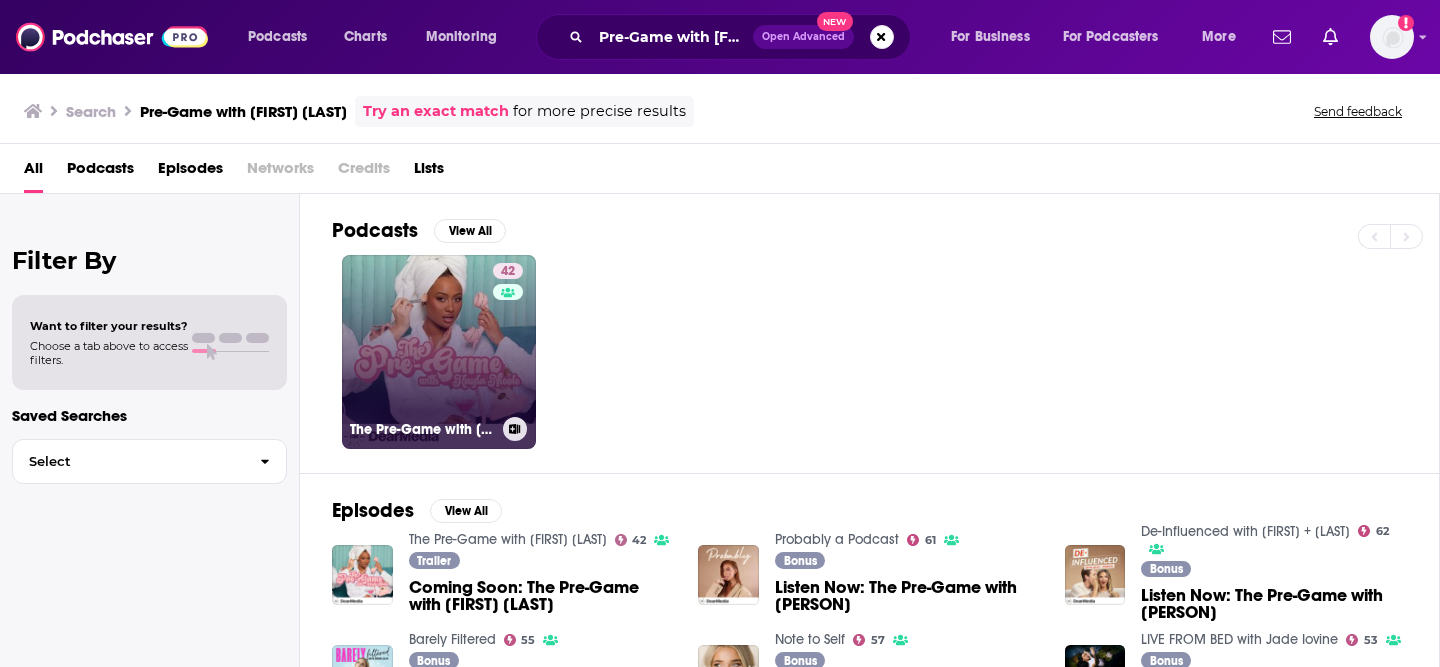 click on "42 The Pre-Game with Kayla Nicole" at bounding box center (439, 352) 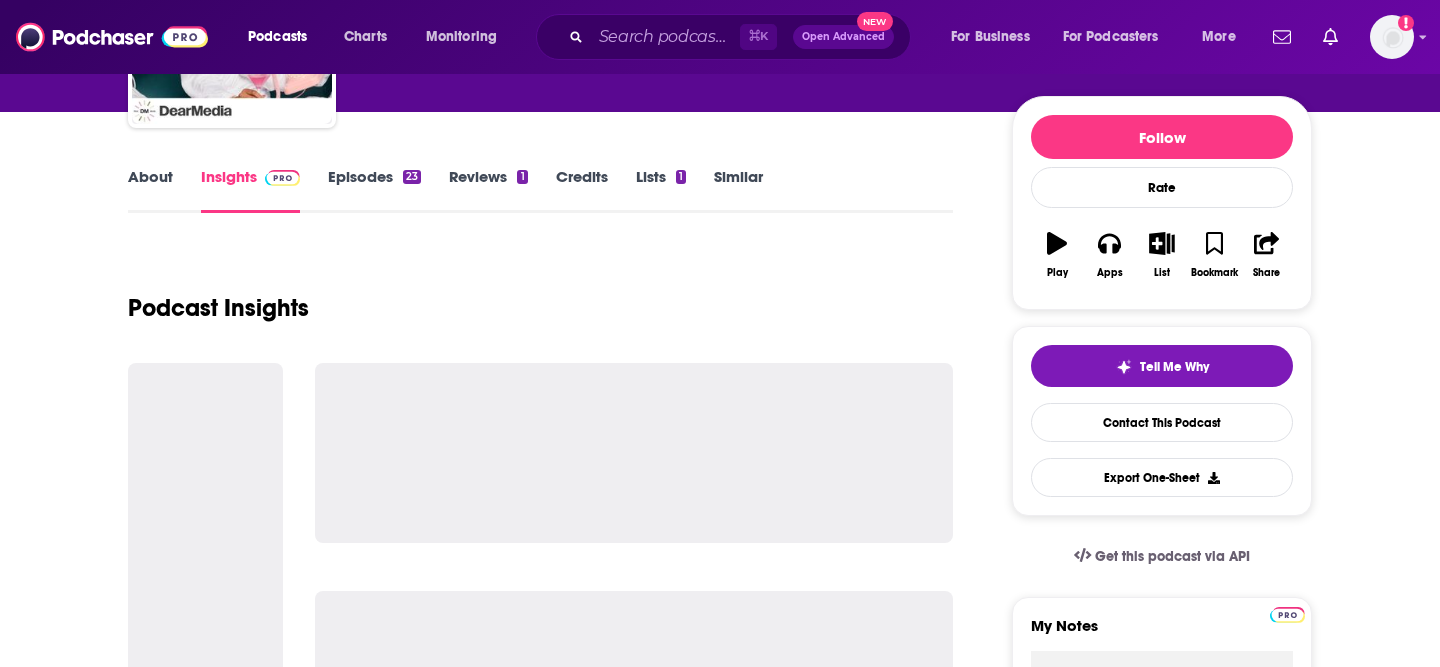 scroll, scrollTop: 217, scrollLeft: 0, axis: vertical 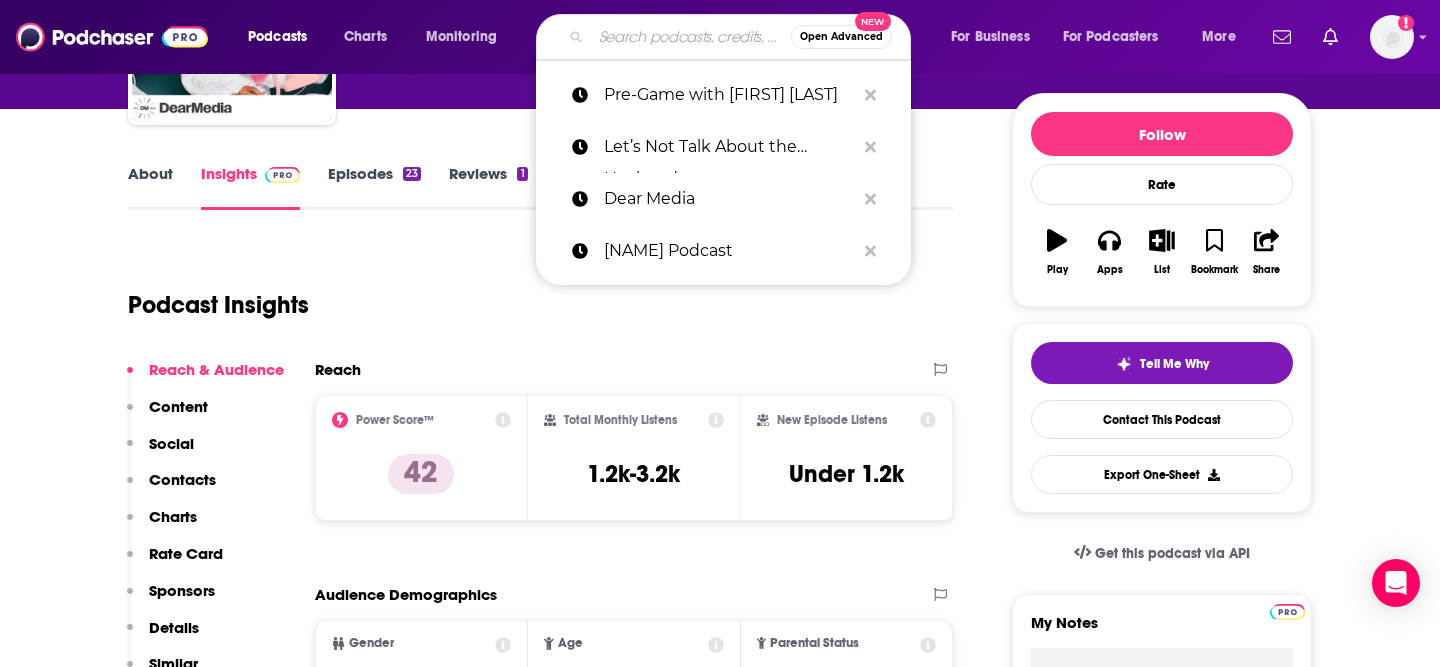 click at bounding box center (691, 37) 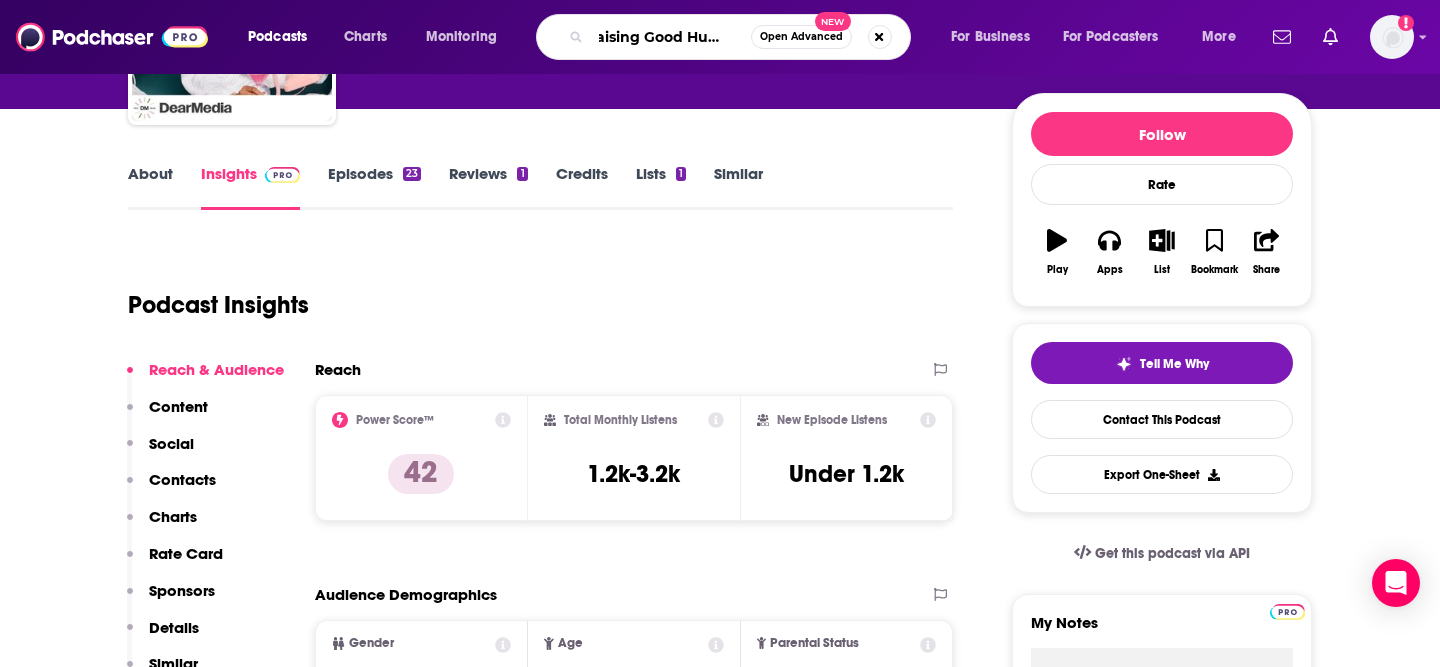 type on "Raising Good Humans" 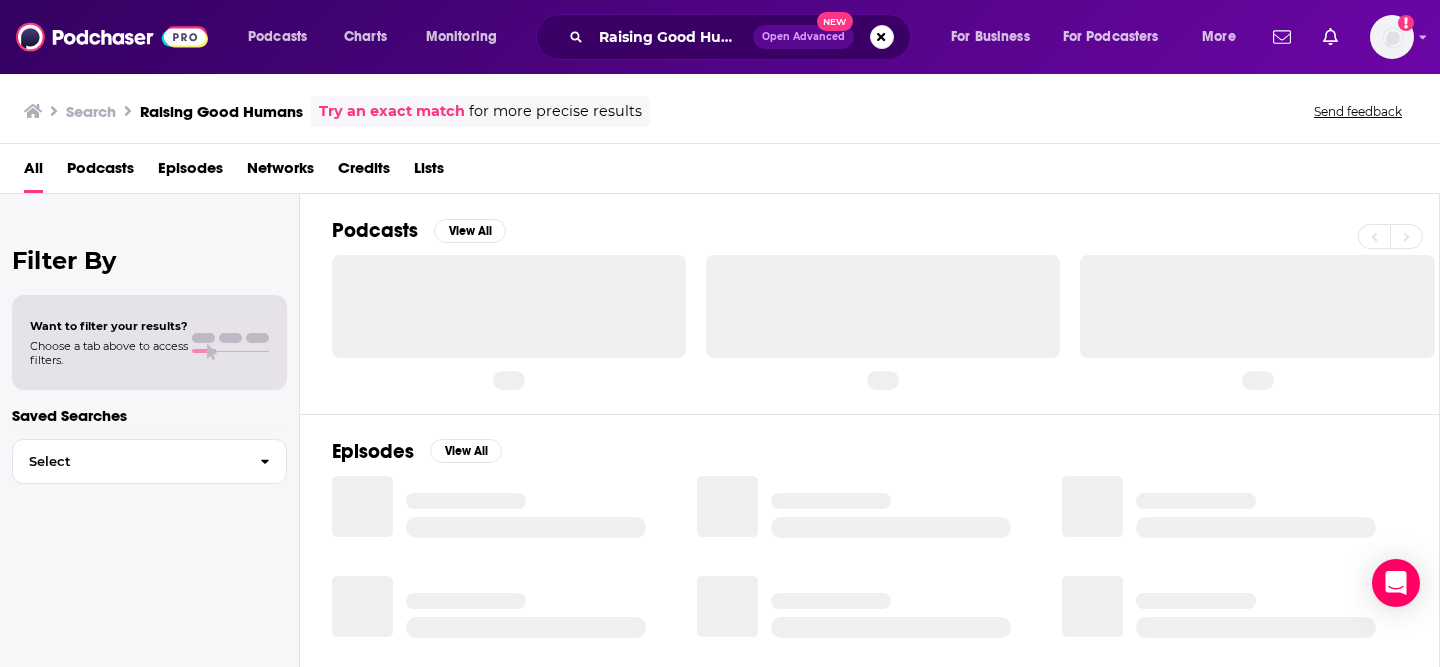 scroll, scrollTop: 0, scrollLeft: 0, axis: both 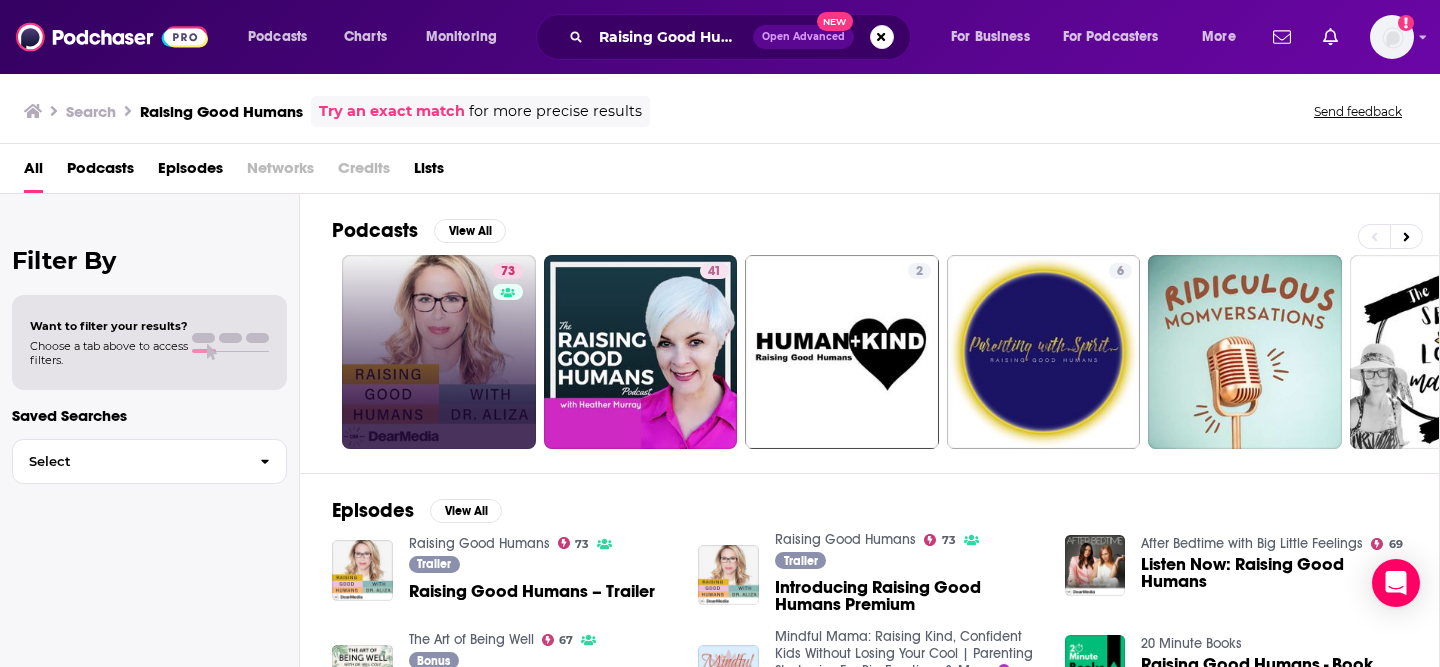 click on "73" at bounding box center [439, 352] 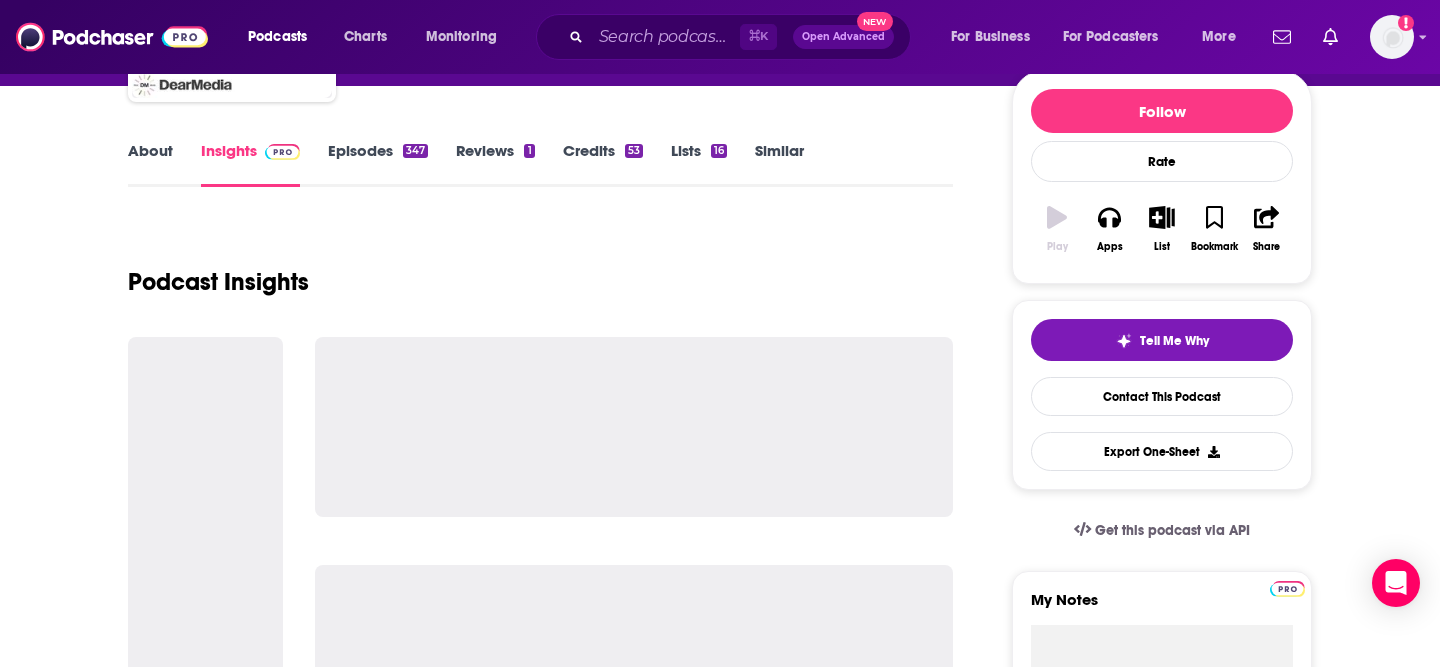 scroll, scrollTop: 246, scrollLeft: 0, axis: vertical 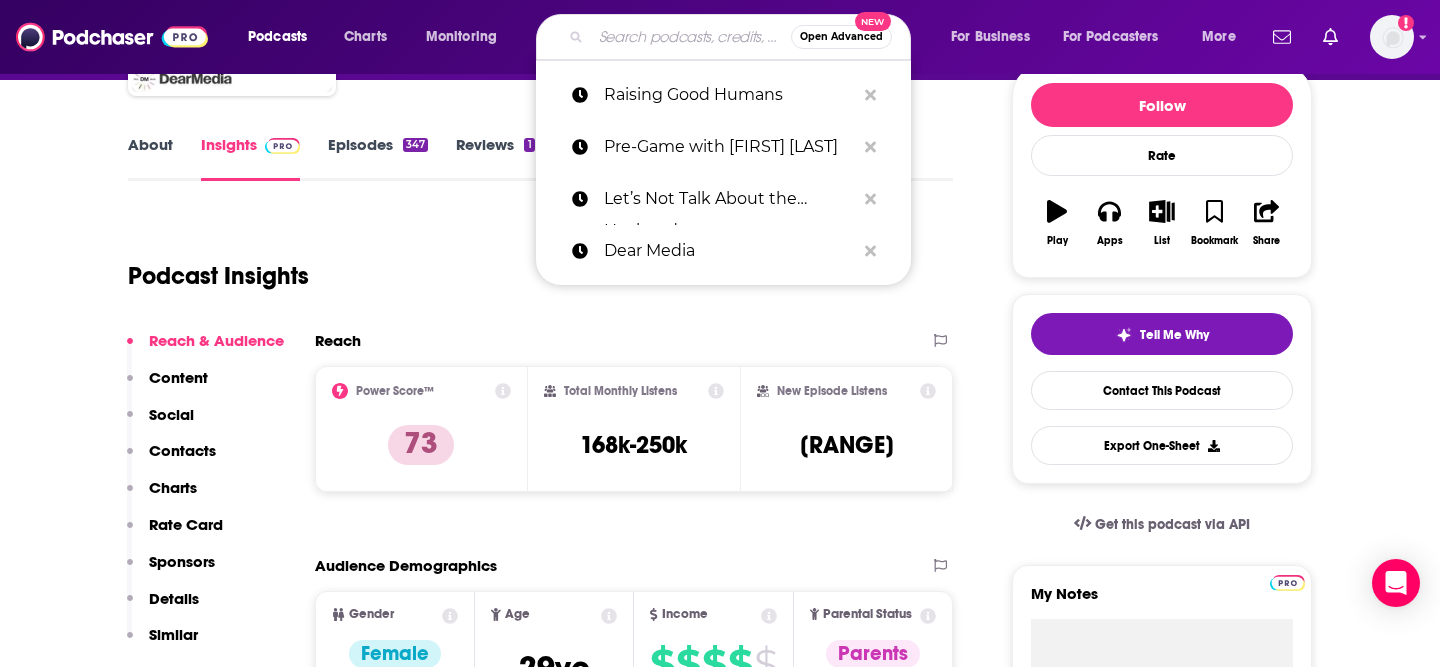 click at bounding box center (691, 37) 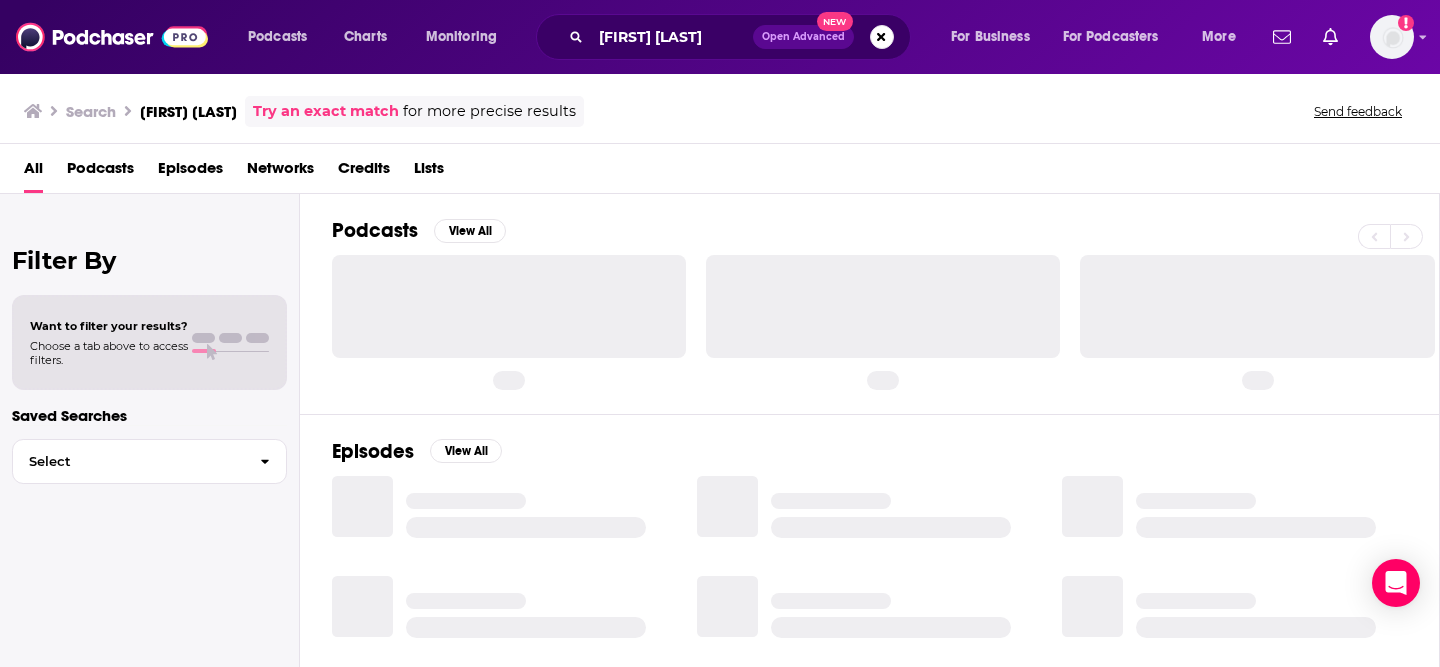 scroll, scrollTop: 0, scrollLeft: 0, axis: both 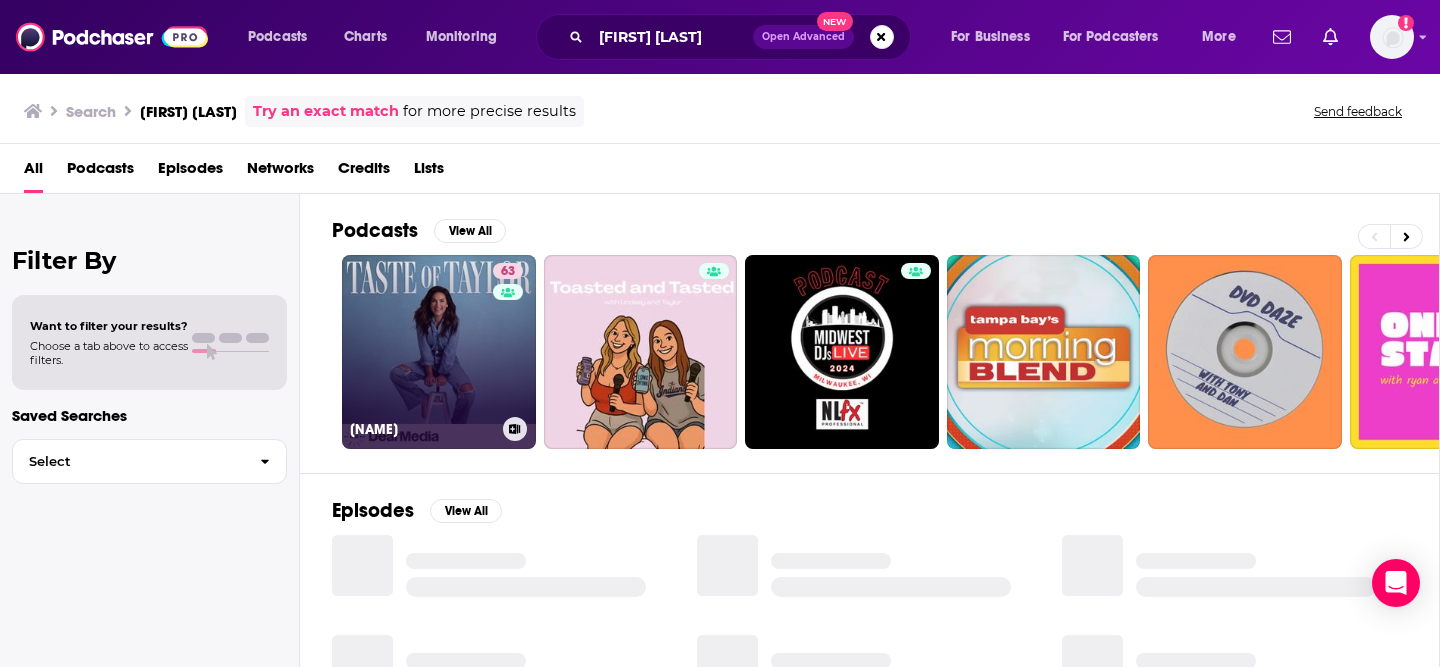 click on "63 Taste of Taylor" at bounding box center [439, 352] 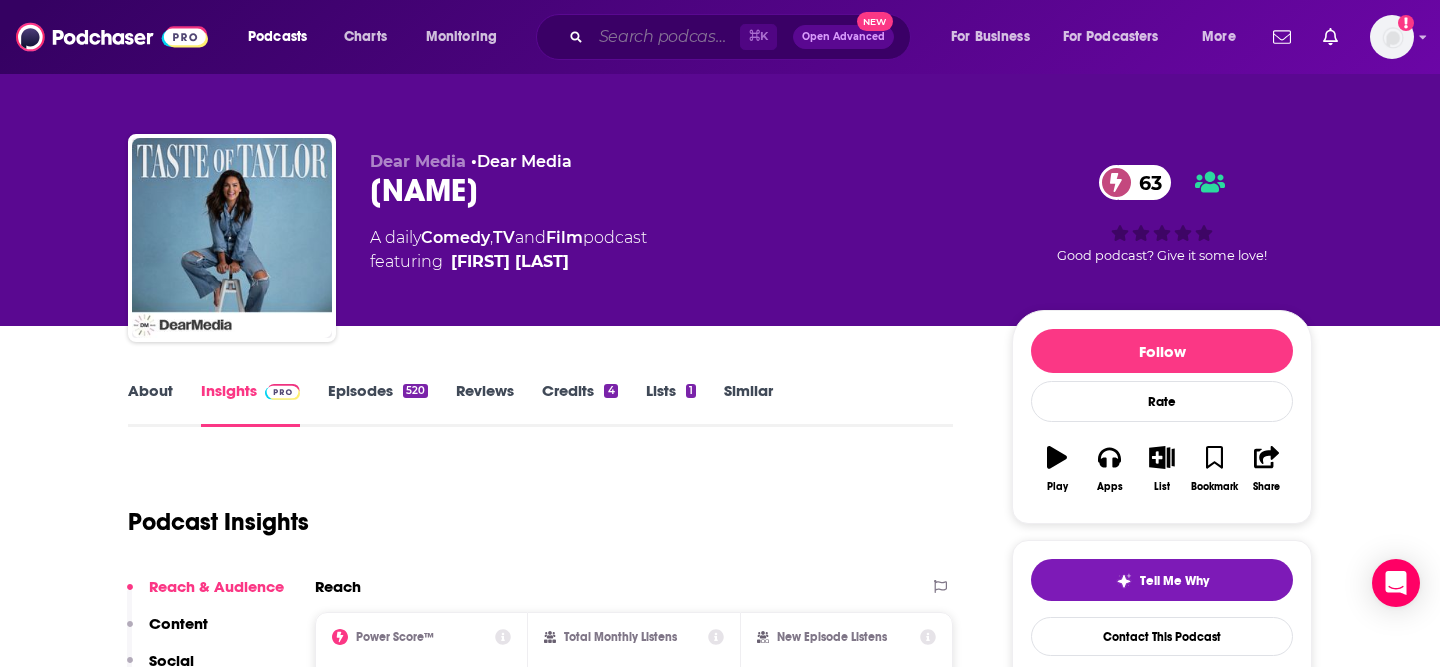 click at bounding box center (665, 37) 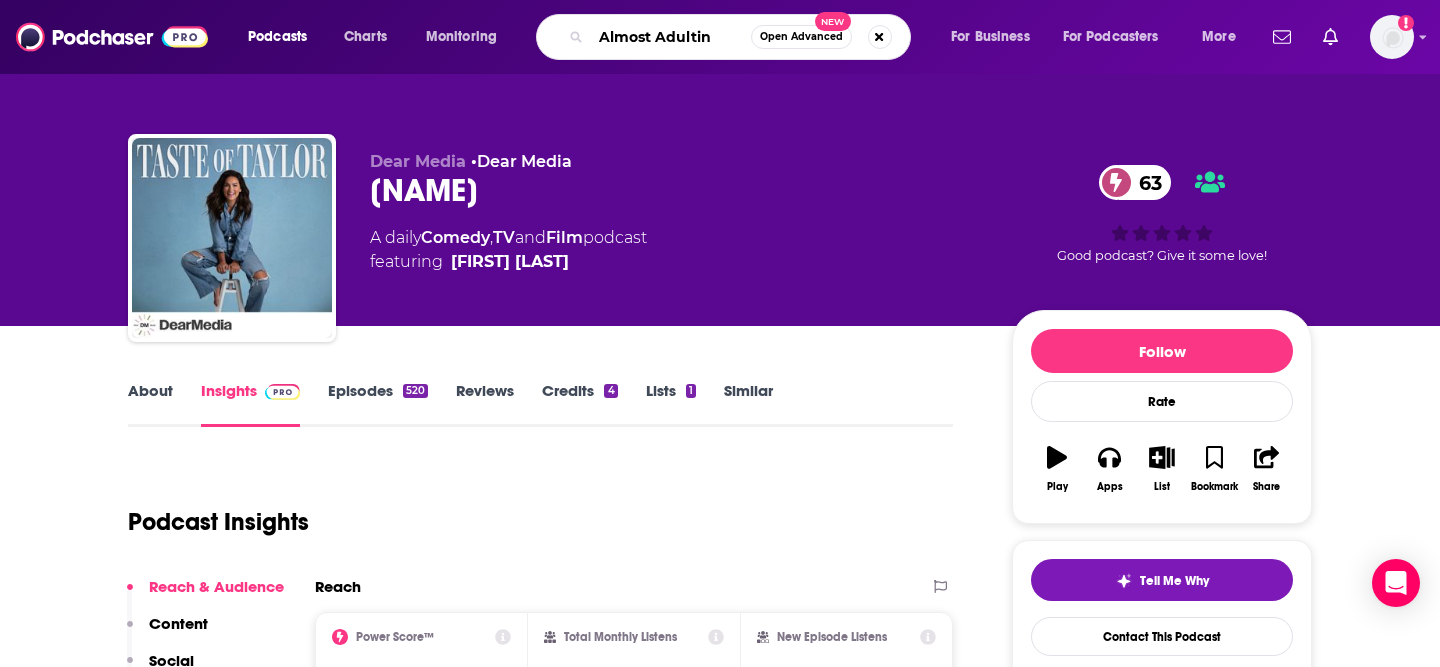 type on "Almost Adulting" 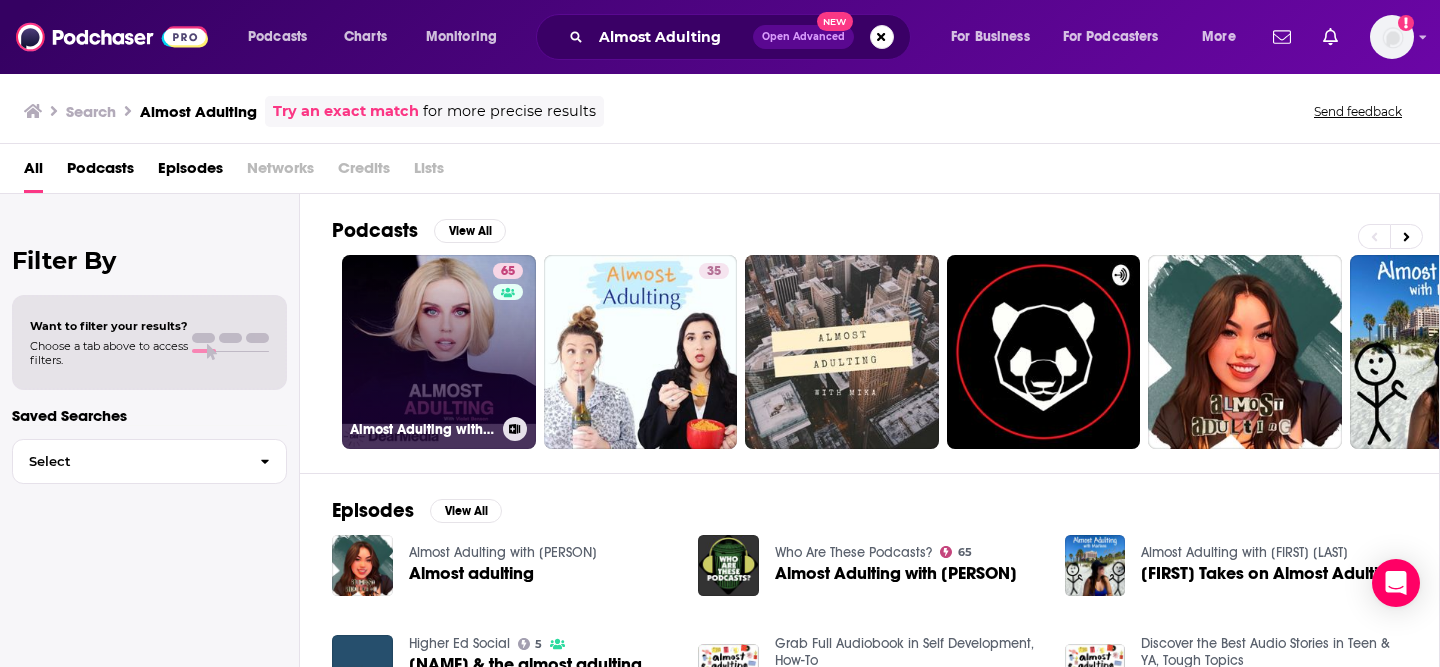 click on "65 Almost Adulting with Violet Benson" at bounding box center (439, 352) 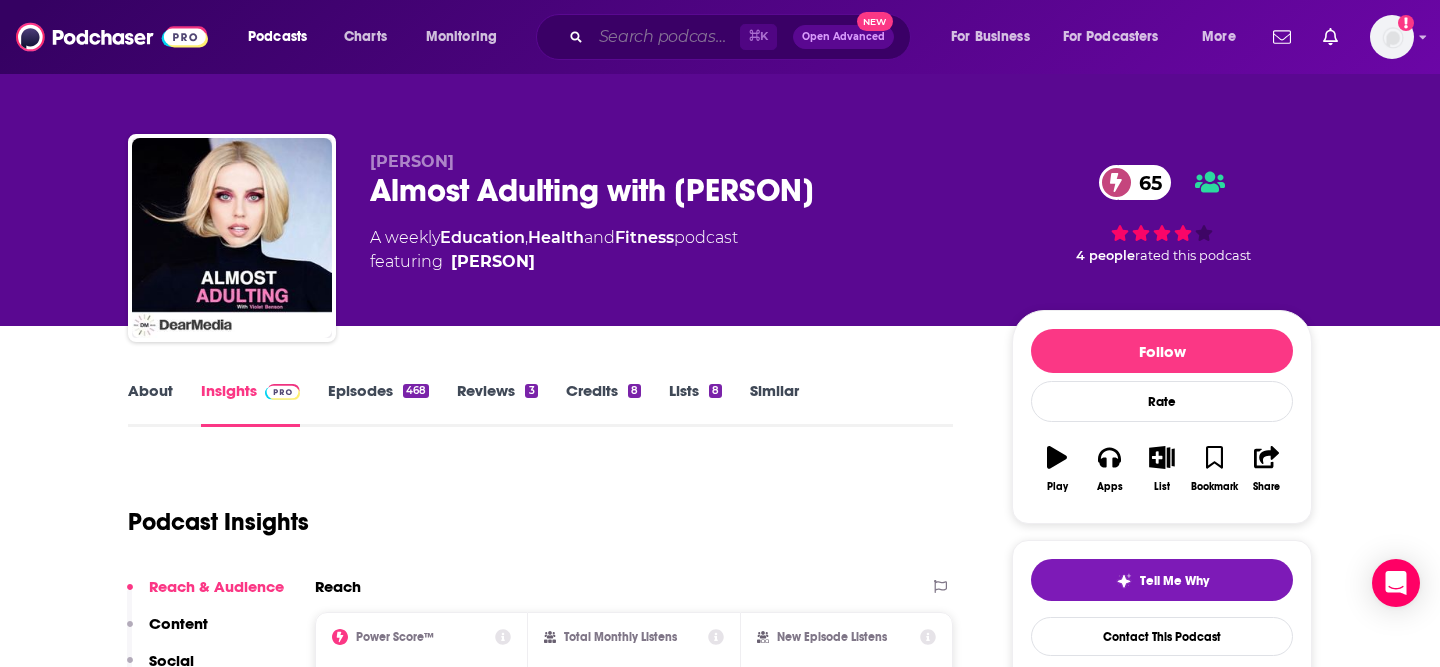 click at bounding box center (665, 37) 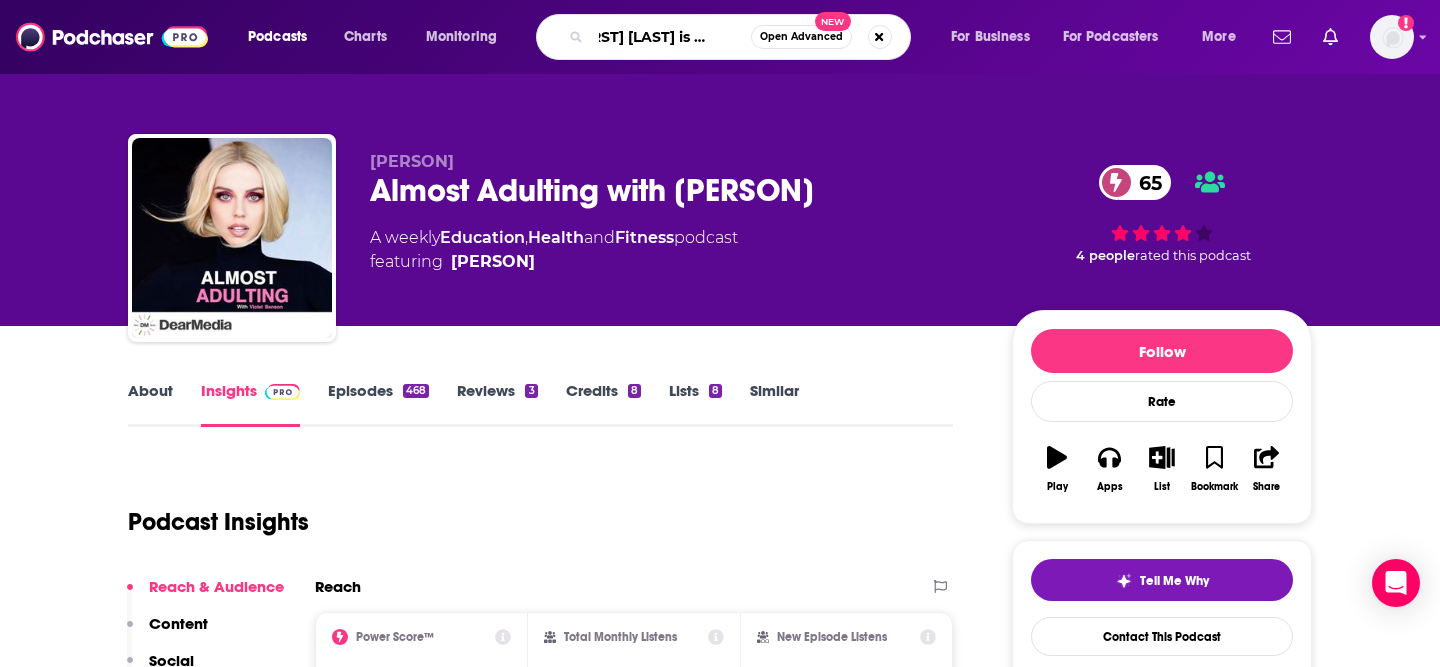 scroll, scrollTop: 0, scrollLeft: 36, axis: horizontal 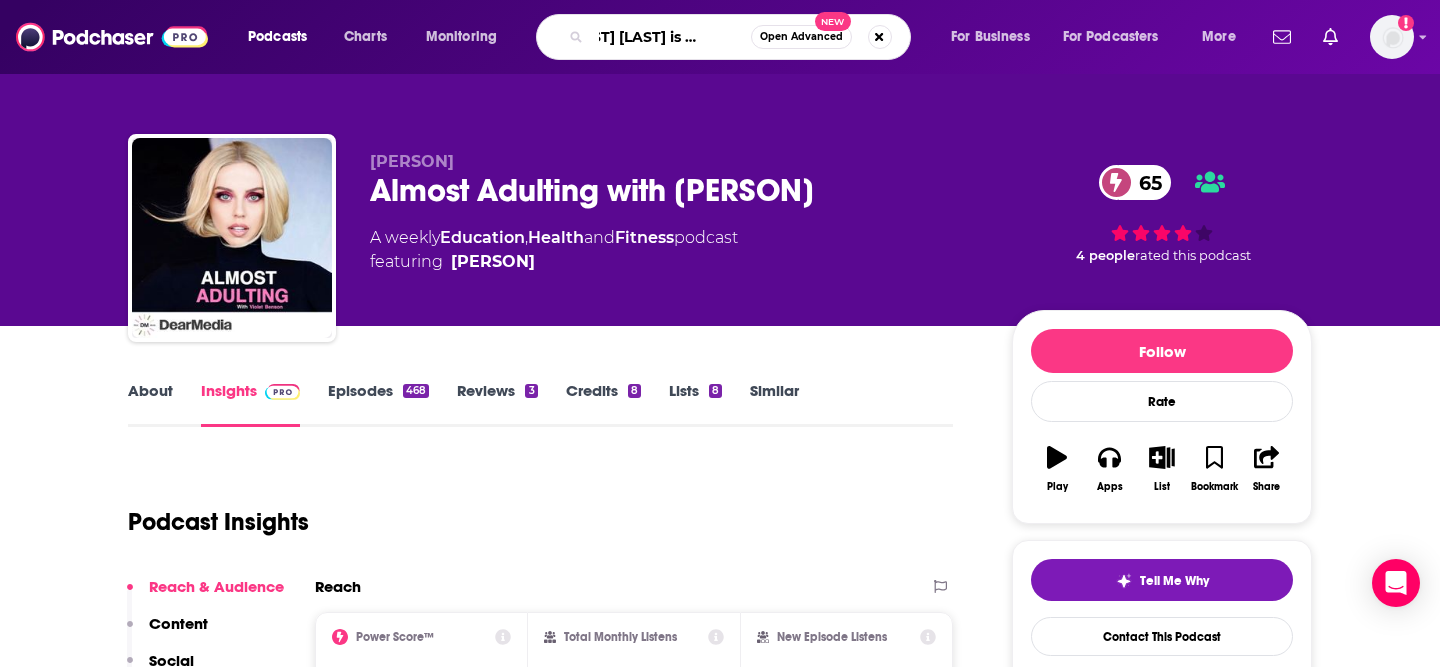 type on "Anna Farris is unqualified" 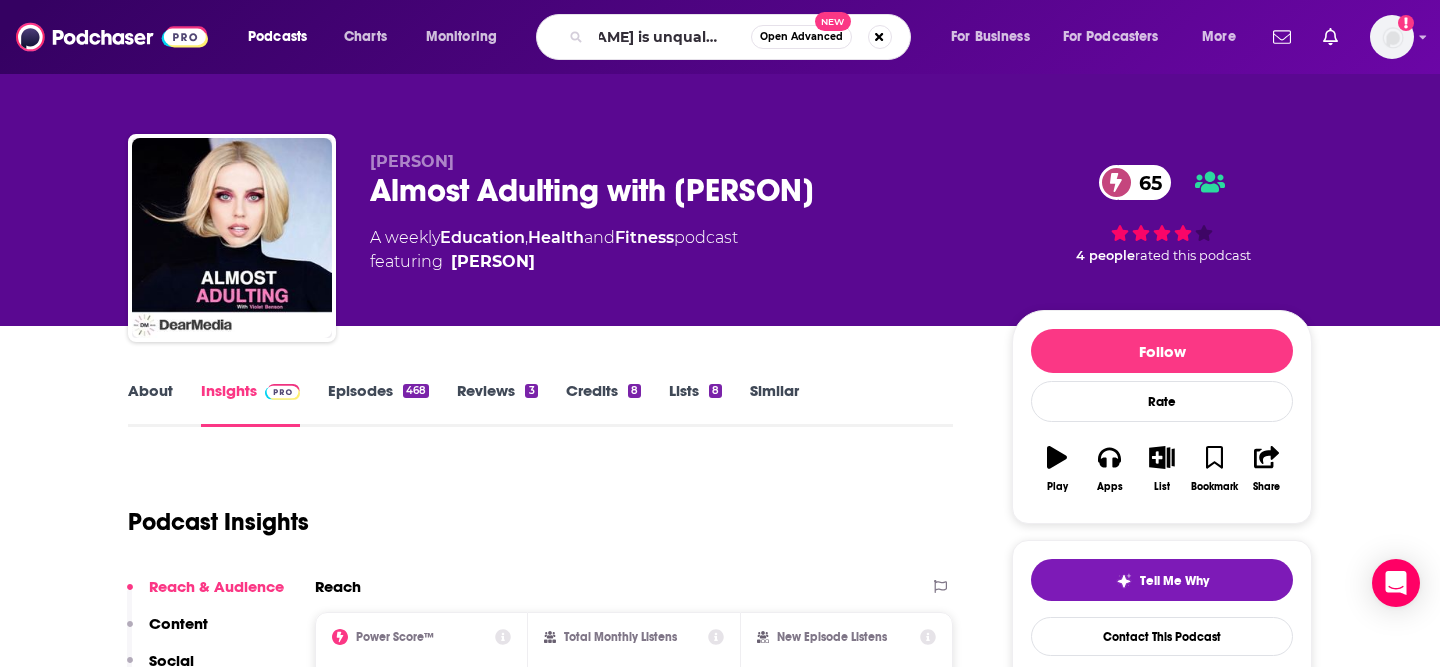 scroll, scrollTop: 0, scrollLeft: 0, axis: both 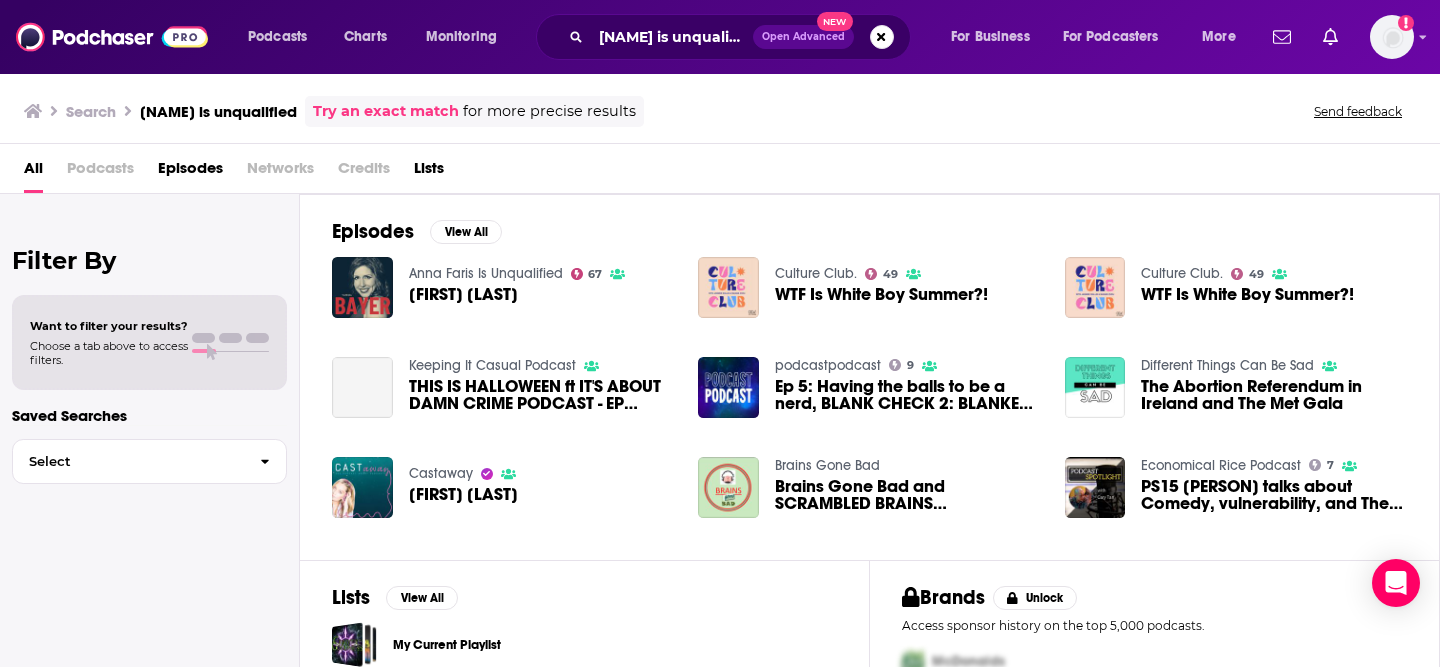 click on "Anna Faris Is Unqualified" at bounding box center [486, 273] 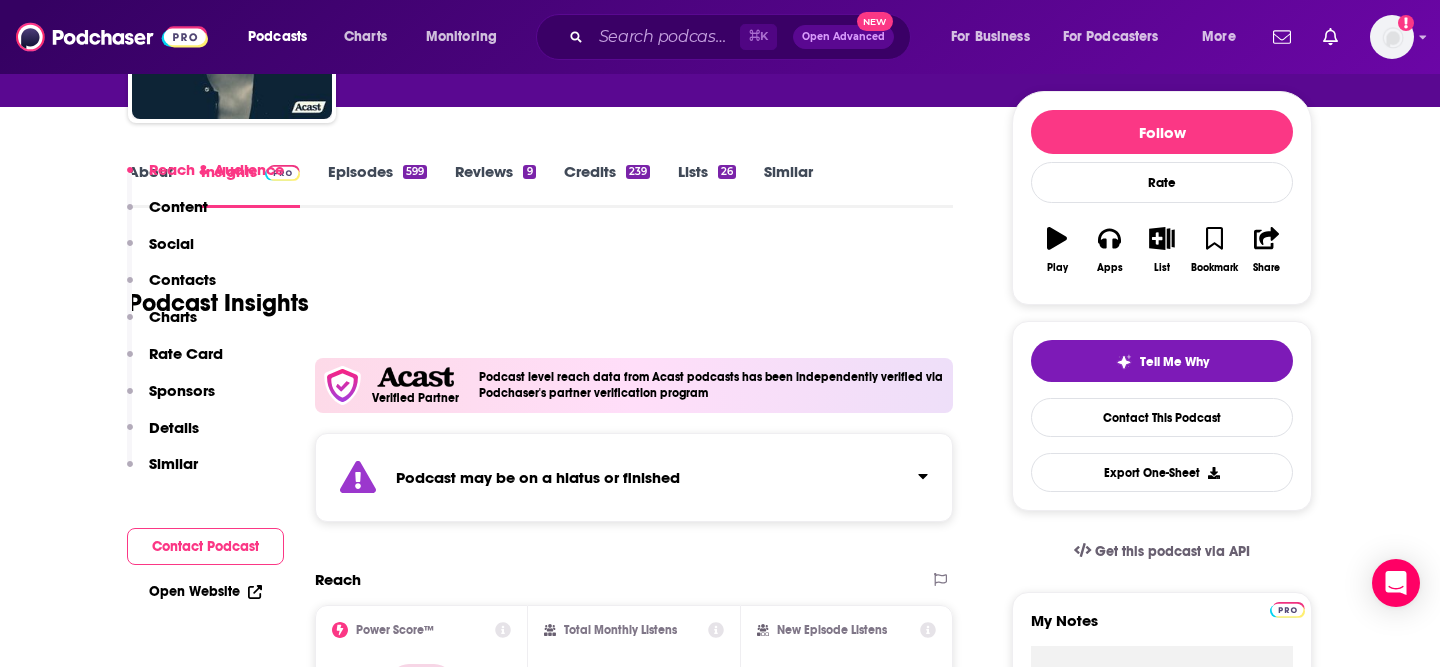 scroll, scrollTop: 483, scrollLeft: 0, axis: vertical 